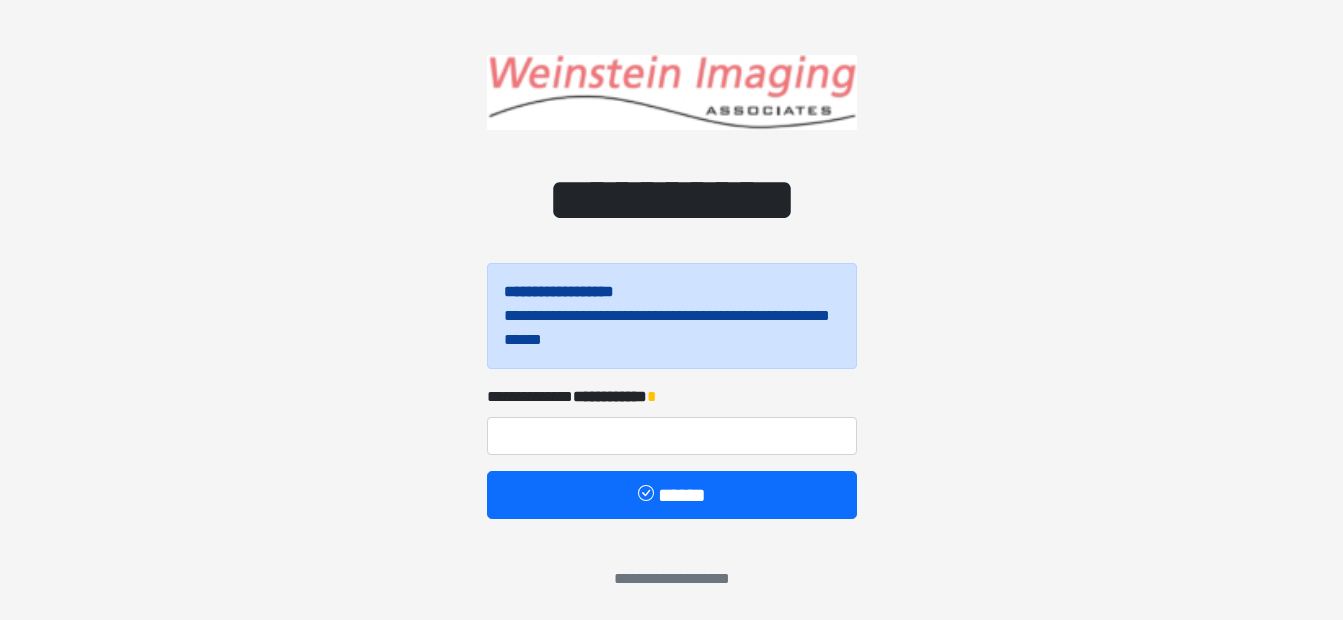 scroll, scrollTop: 0, scrollLeft: 0, axis: both 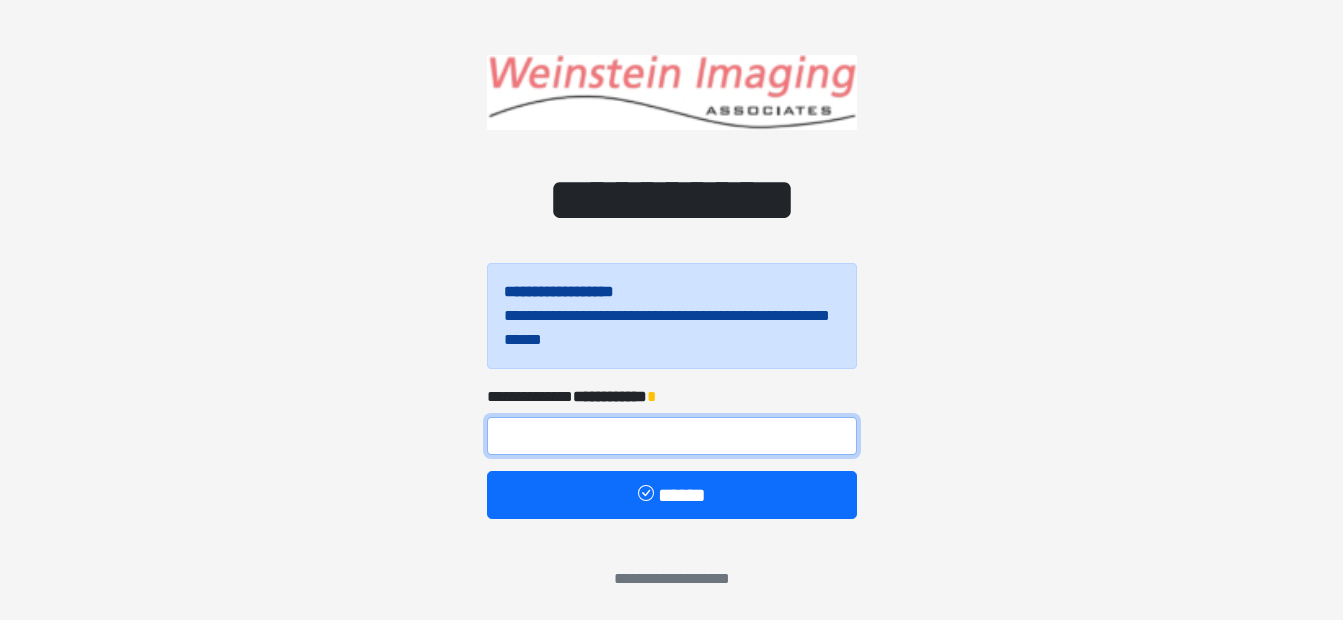 click at bounding box center (672, 436) 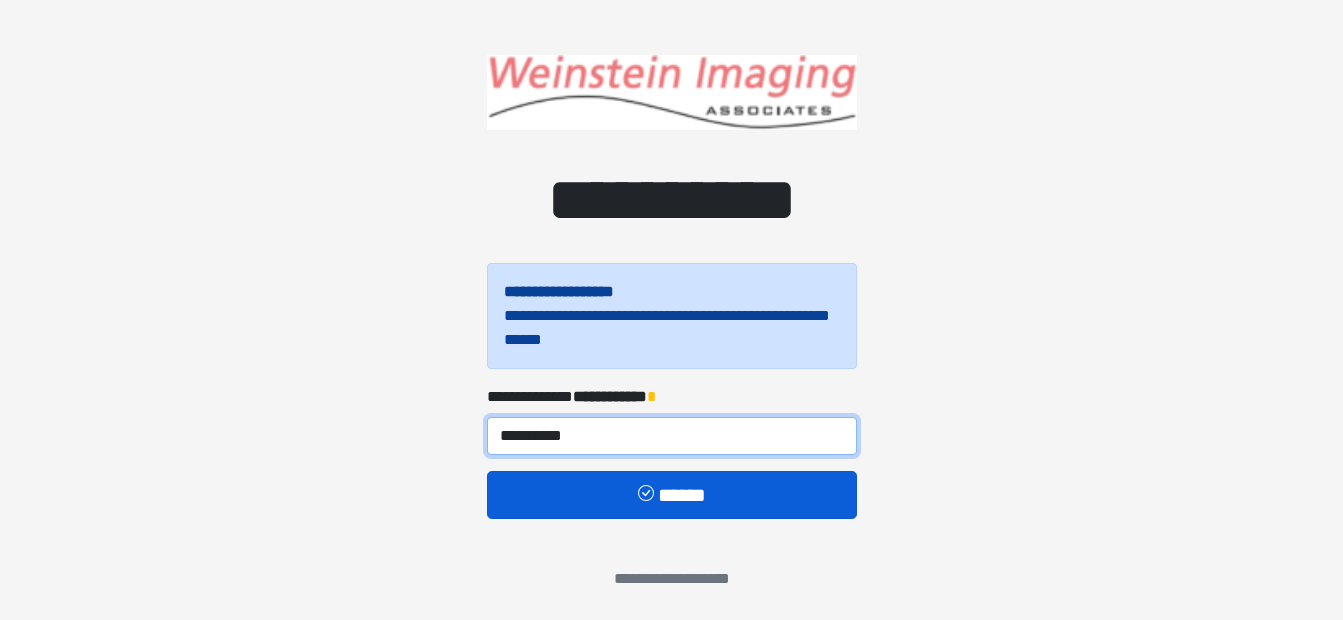 type on "**********" 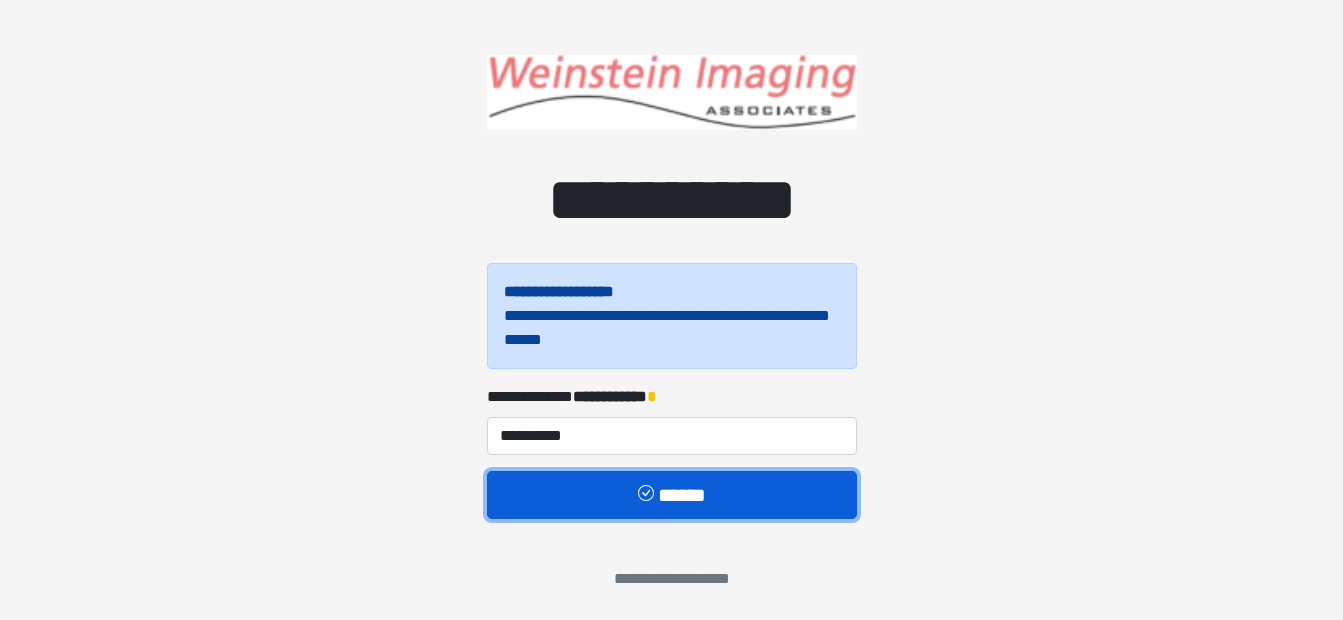 click on "******" at bounding box center [672, 495] 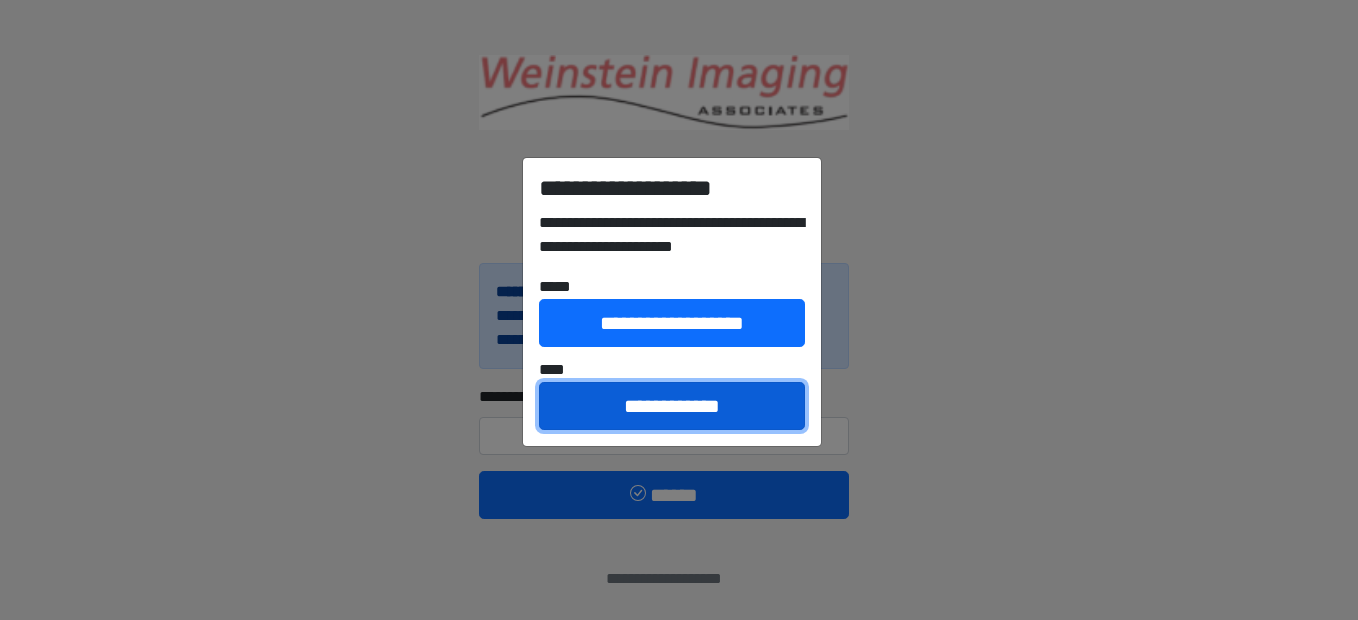 click on "**********" at bounding box center (672, 406) 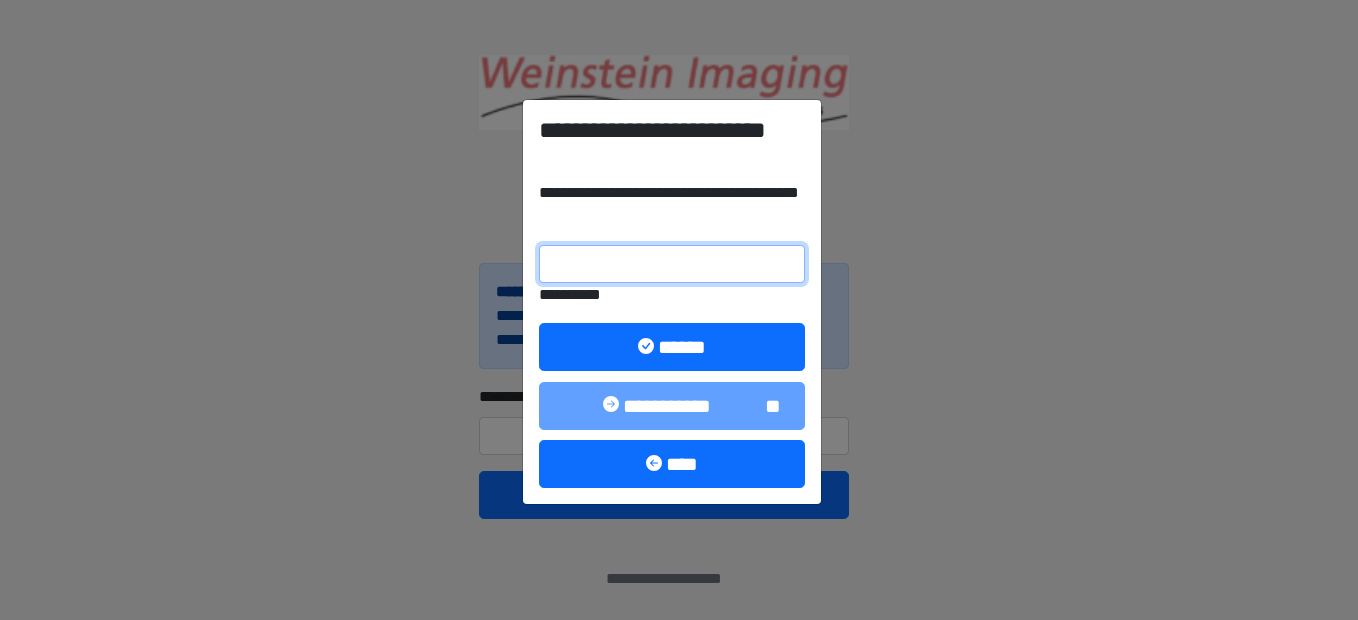 click on "**********" at bounding box center (672, 264) 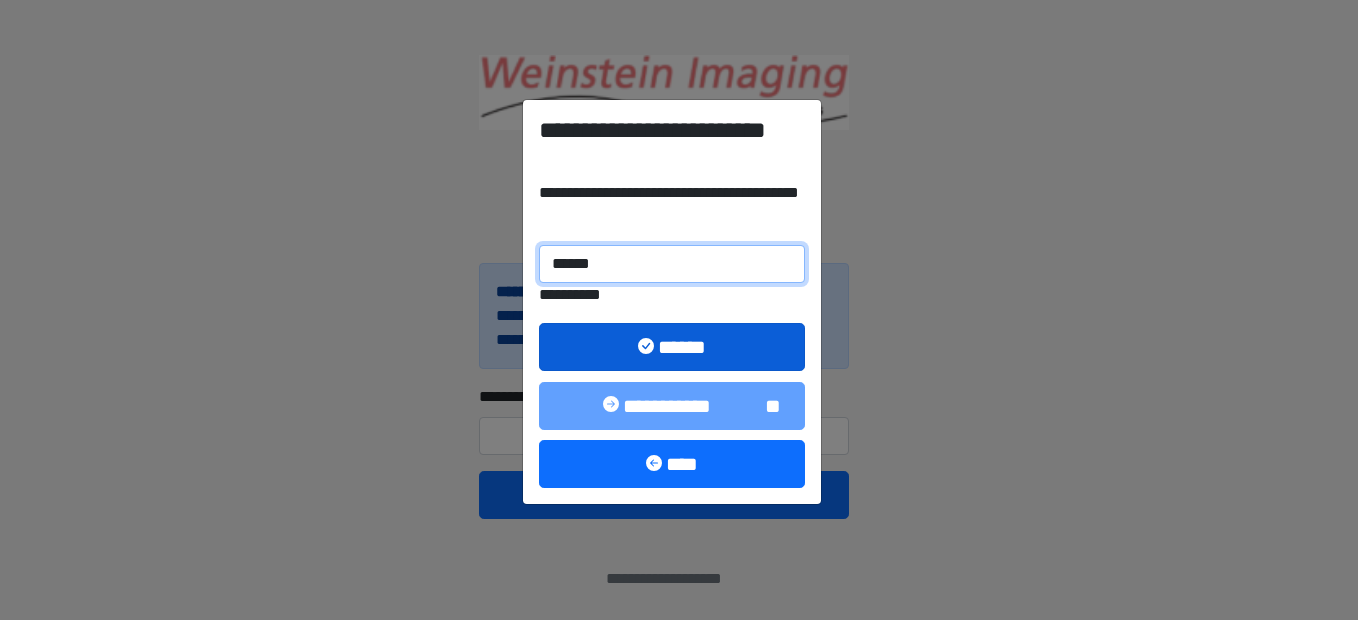 type on "******" 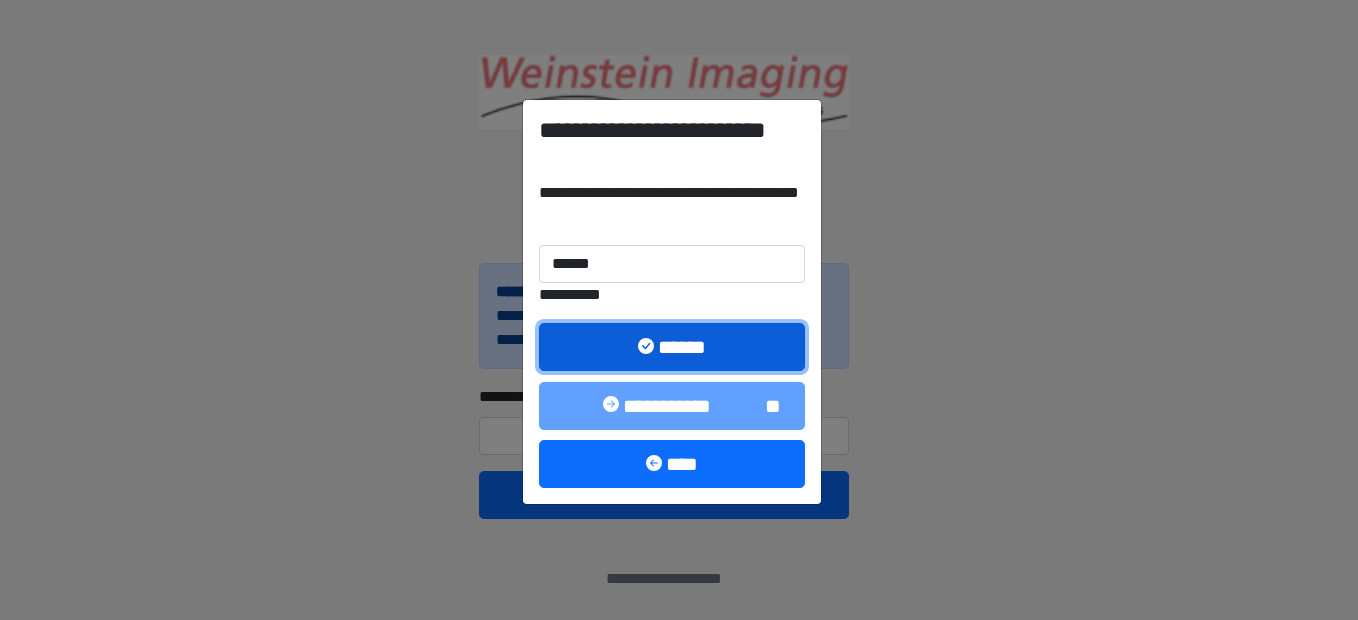 click at bounding box center [648, 348] 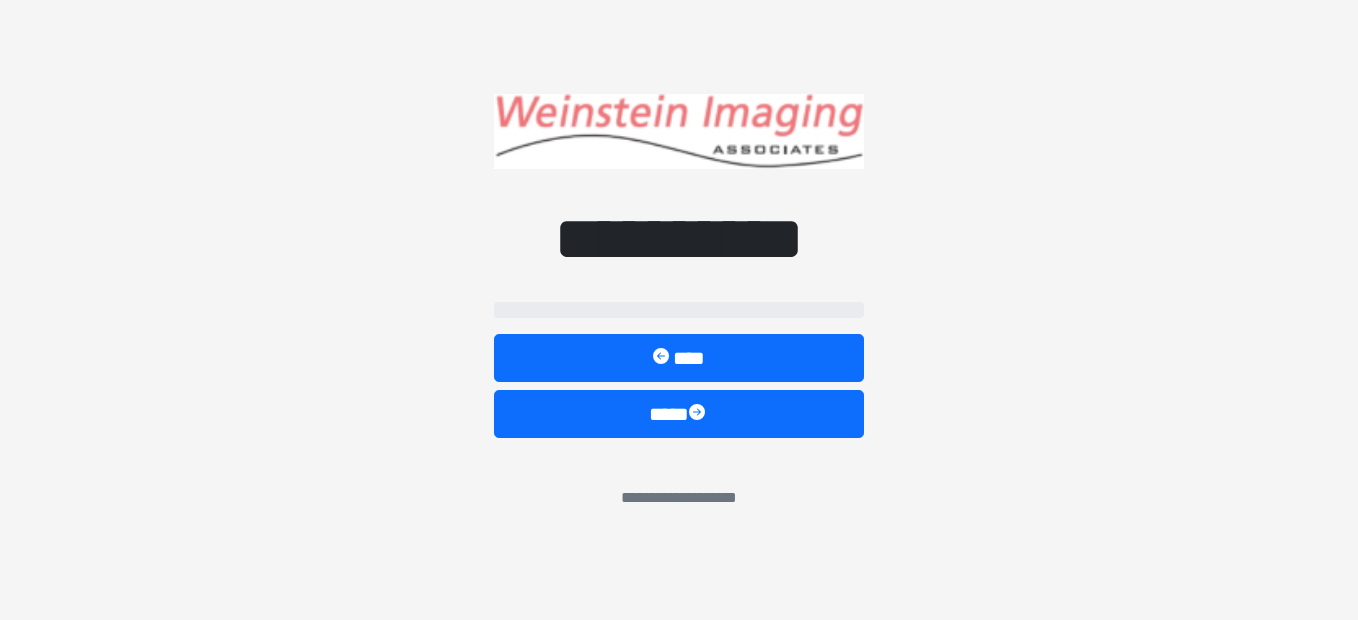 select on "*****" 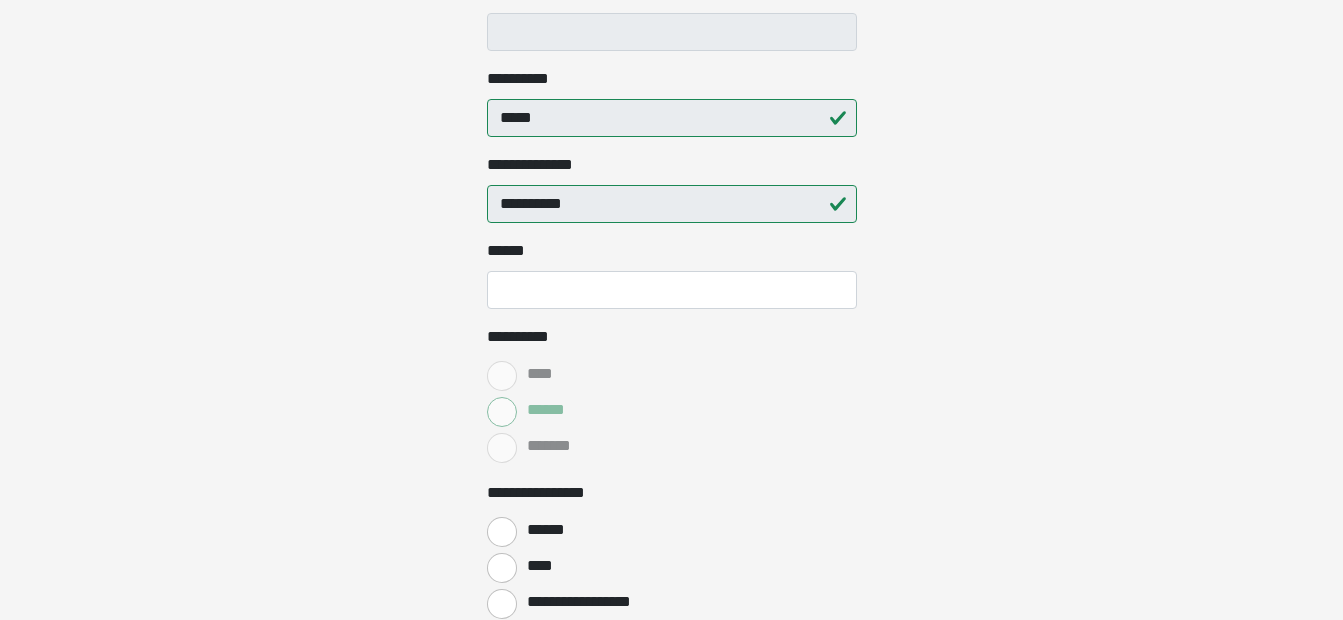 scroll, scrollTop: 533, scrollLeft: 0, axis: vertical 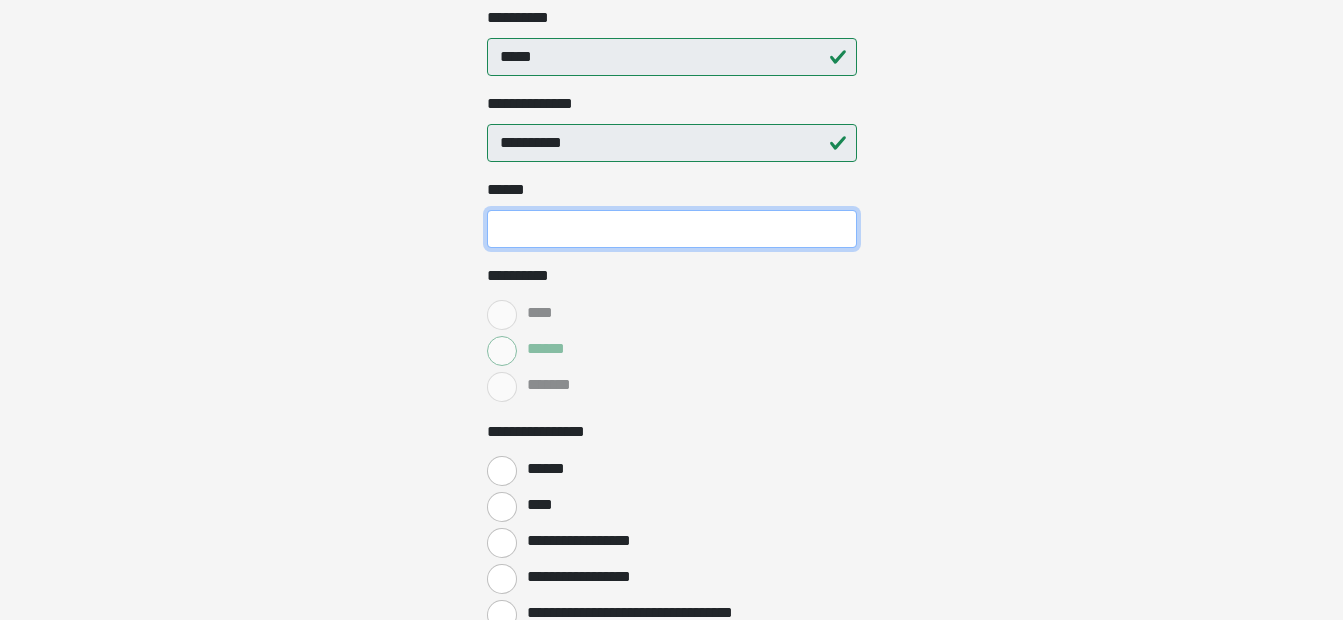 click on "[FIRST] [LAST]" at bounding box center (672, 229) 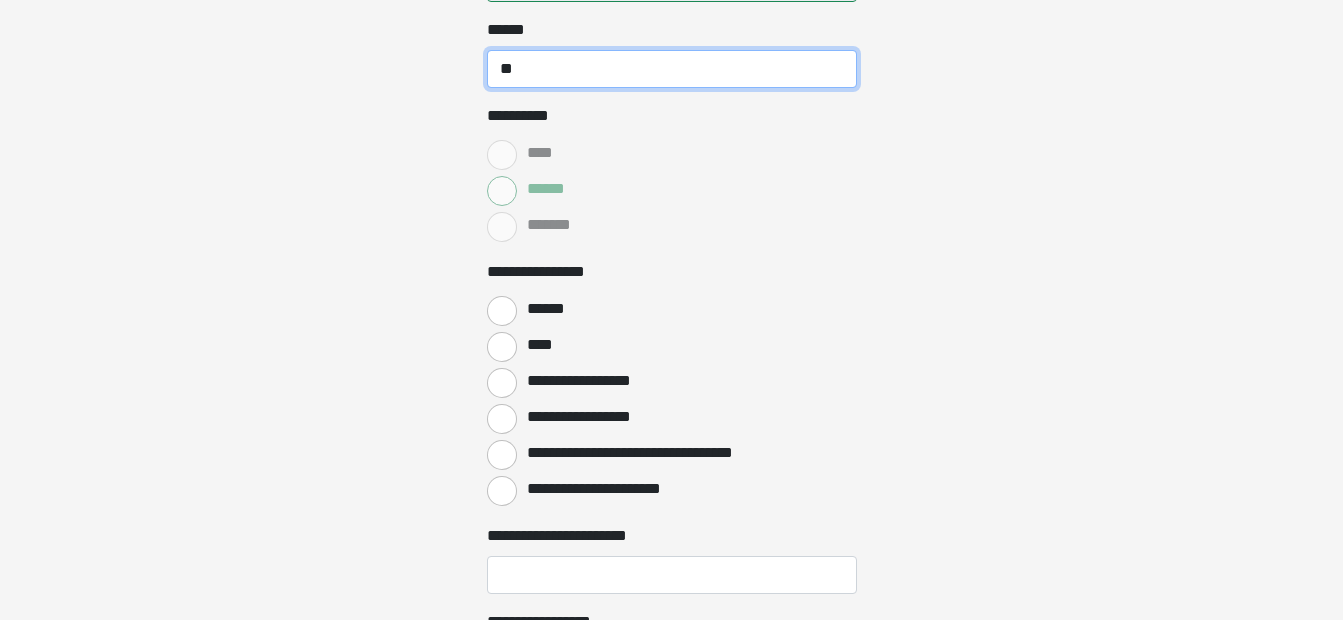 scroll, scrollTop: 716, scrollLeft: 0, axis: vertical 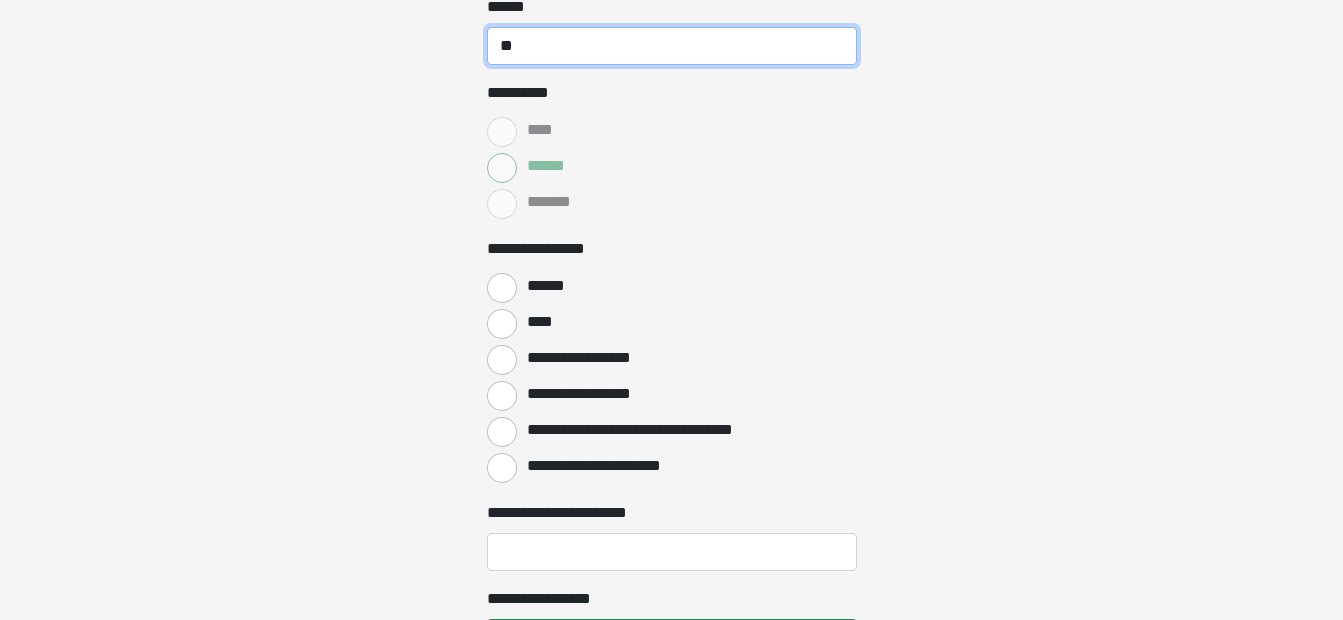 type on "**" 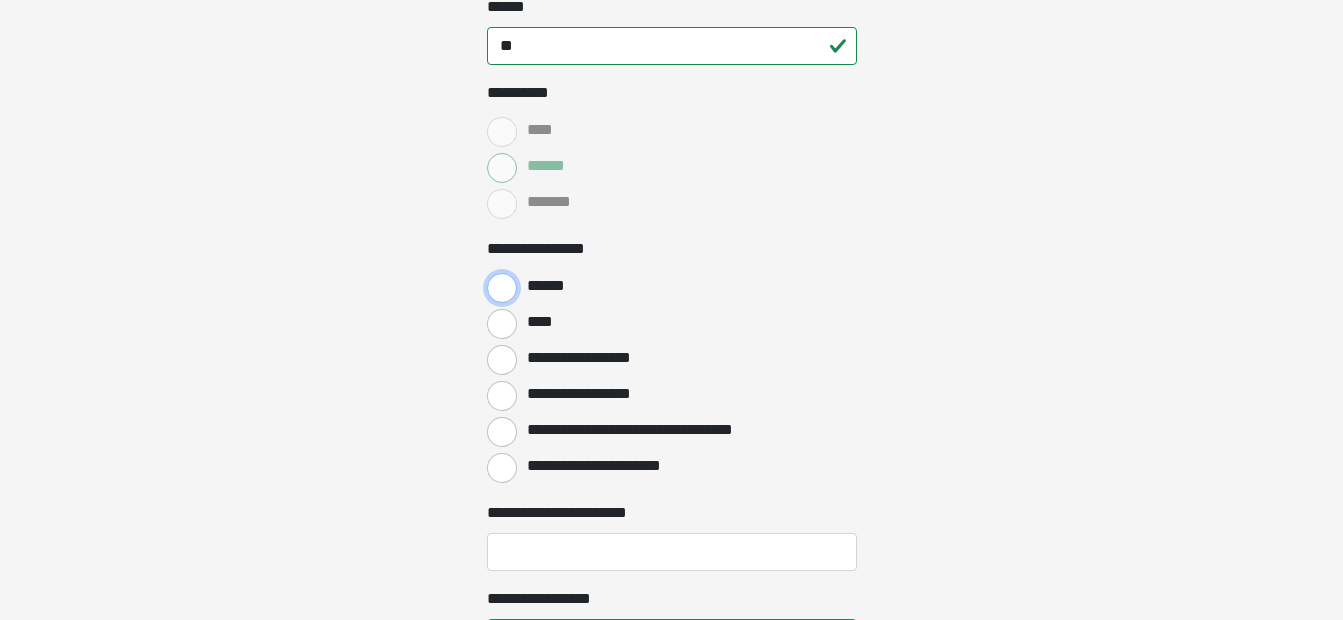 click on "******" at bounding box center [502, 288] 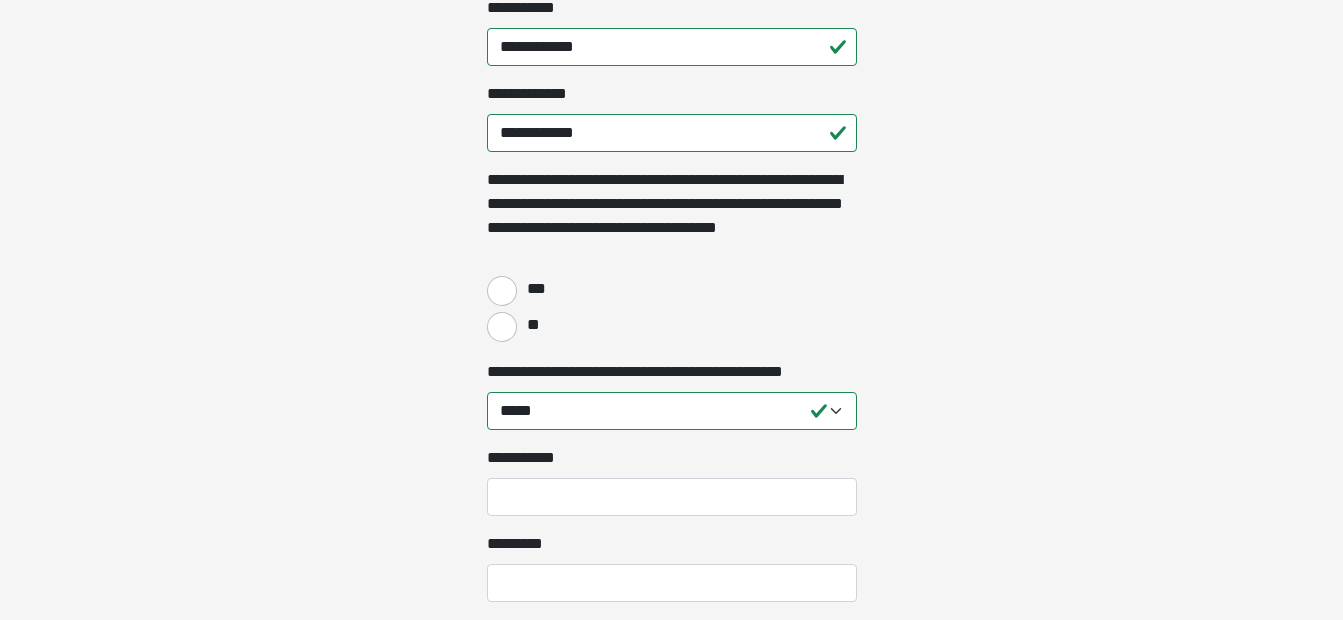 scroll, scrollTop: 1768, scrollLeft: 0, axis: vertical 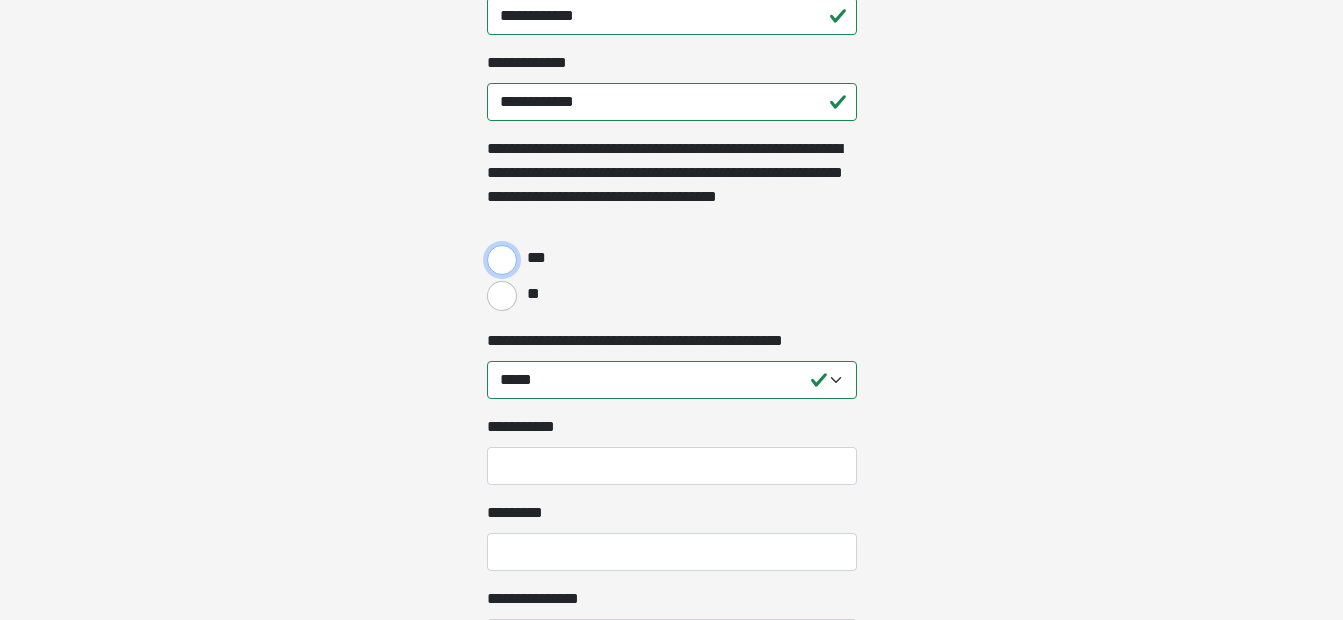 click on "***" at bounding box center [502, 260] 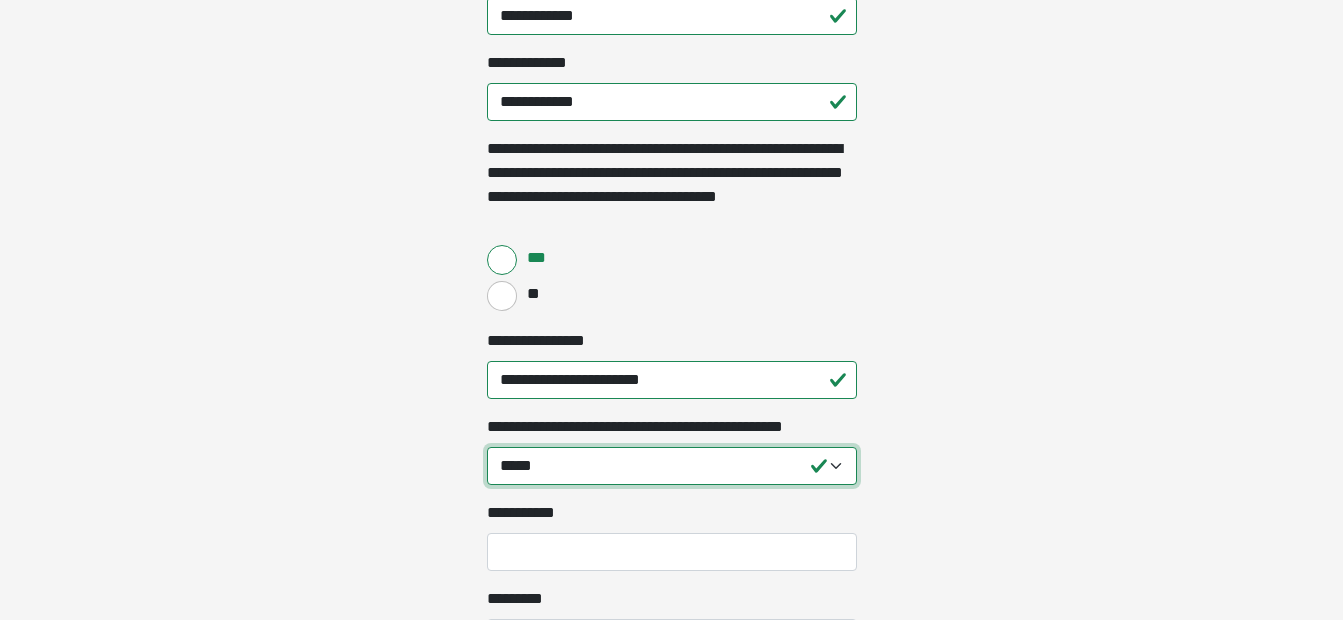click on "**********" at bounding box center [672, 466] 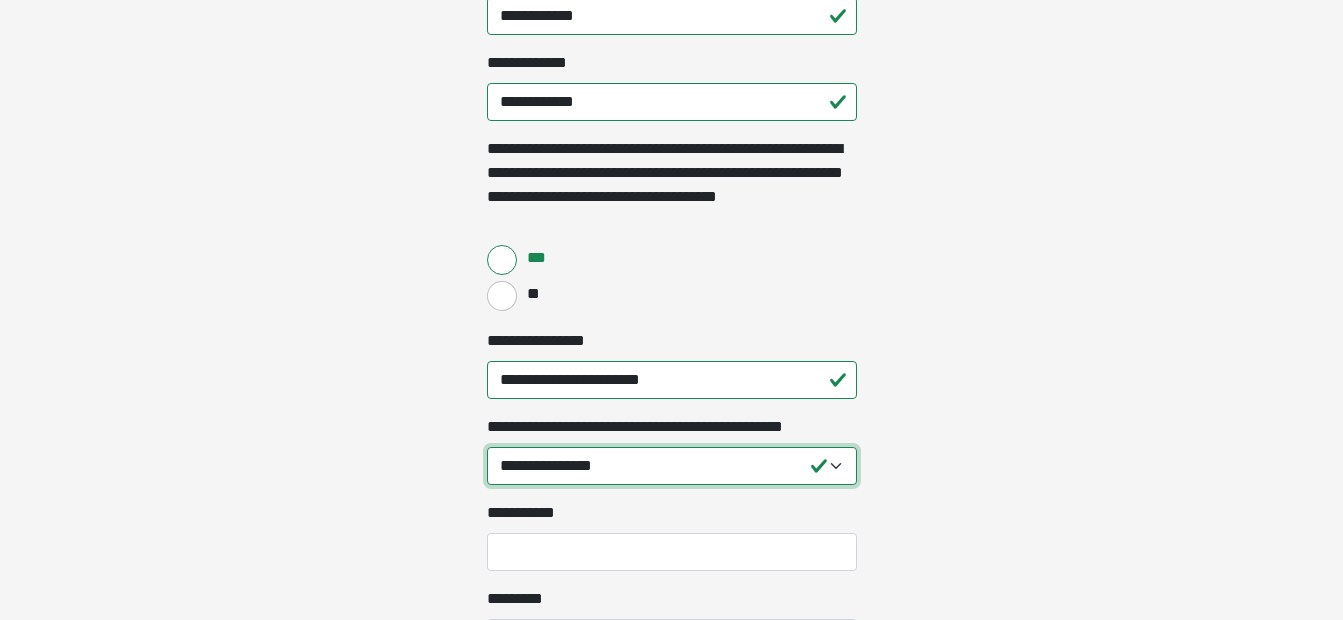 click on "**********" at bounding box center [672, 466] 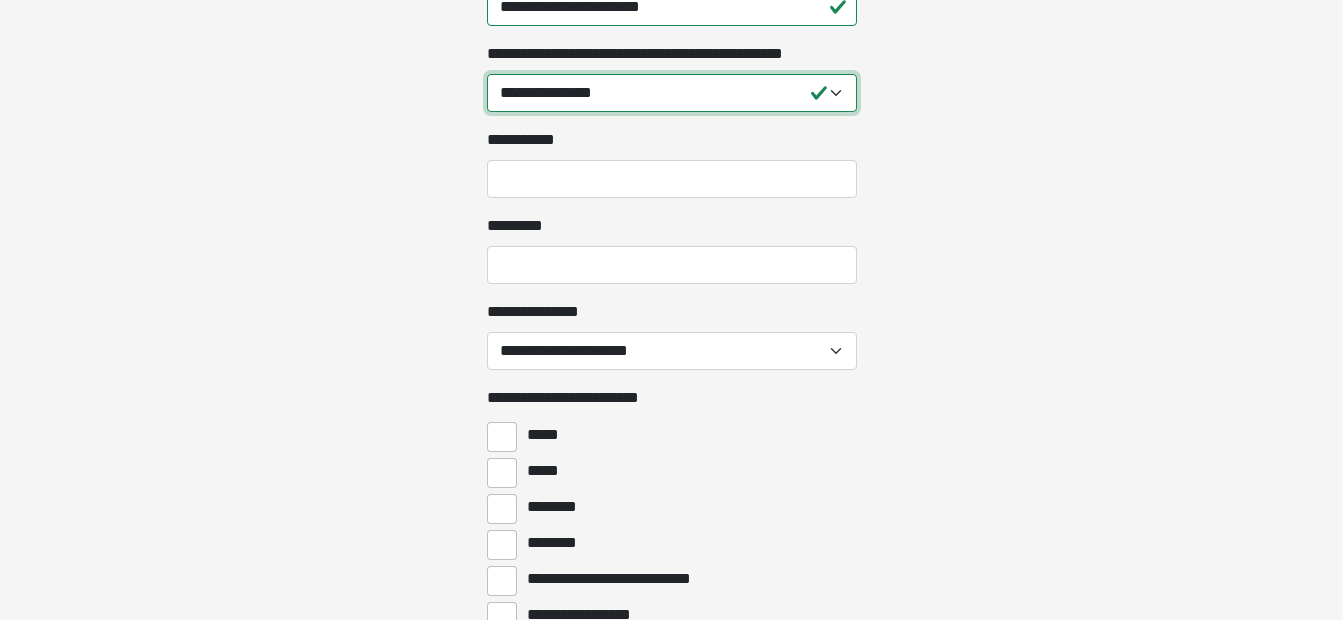 scroll, scrollTop: 2164, scrollLeft: 0, axis: vertical 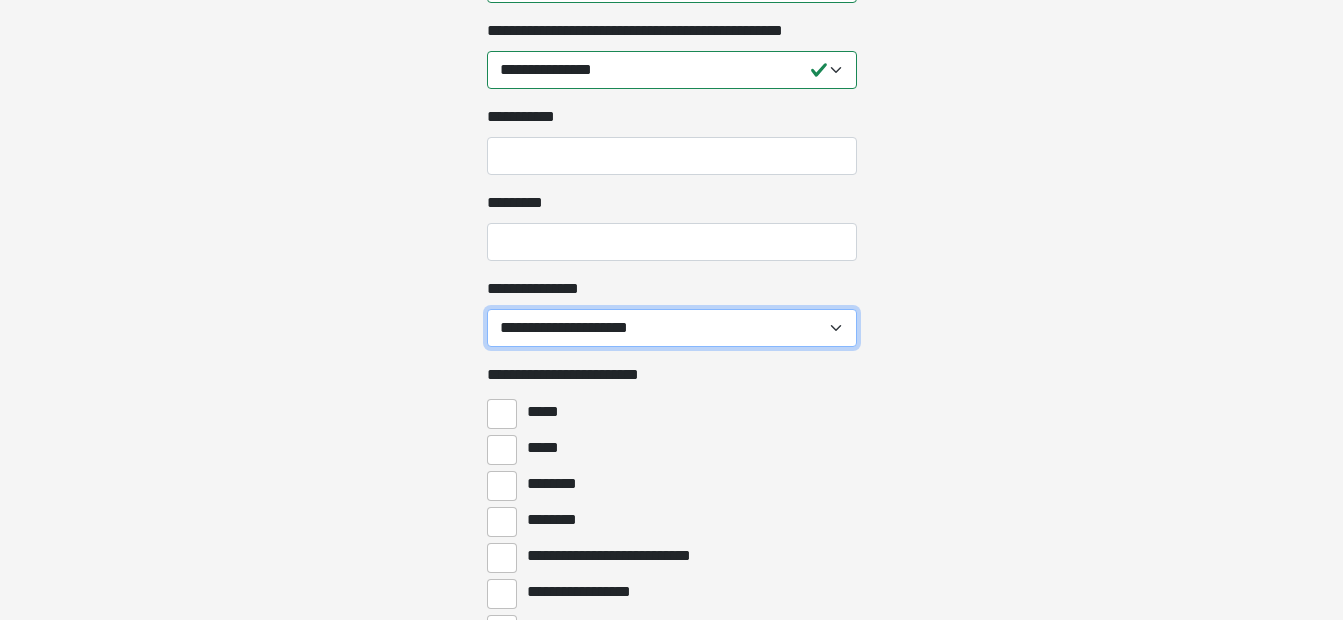 click on "[FIRST] [LAST] [PHONE]" at bounding box center (672, 328) 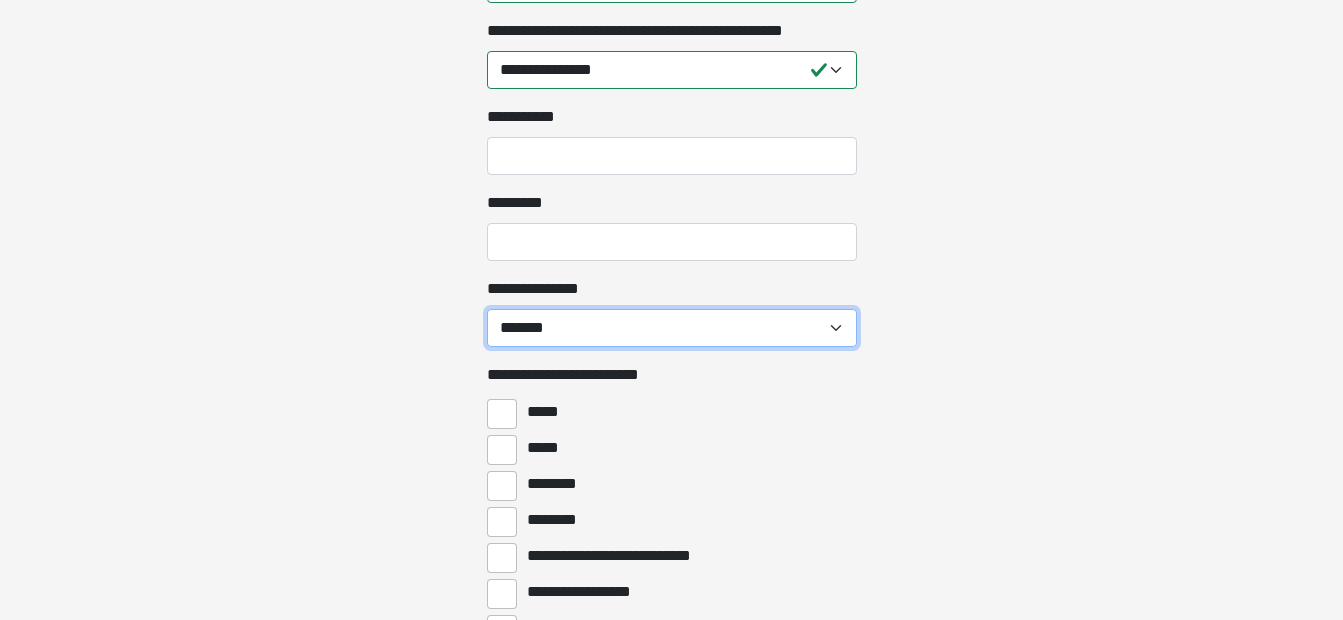 click on "[FIRST] [LAST] [PHONE]" at bounding box center [672, 328] 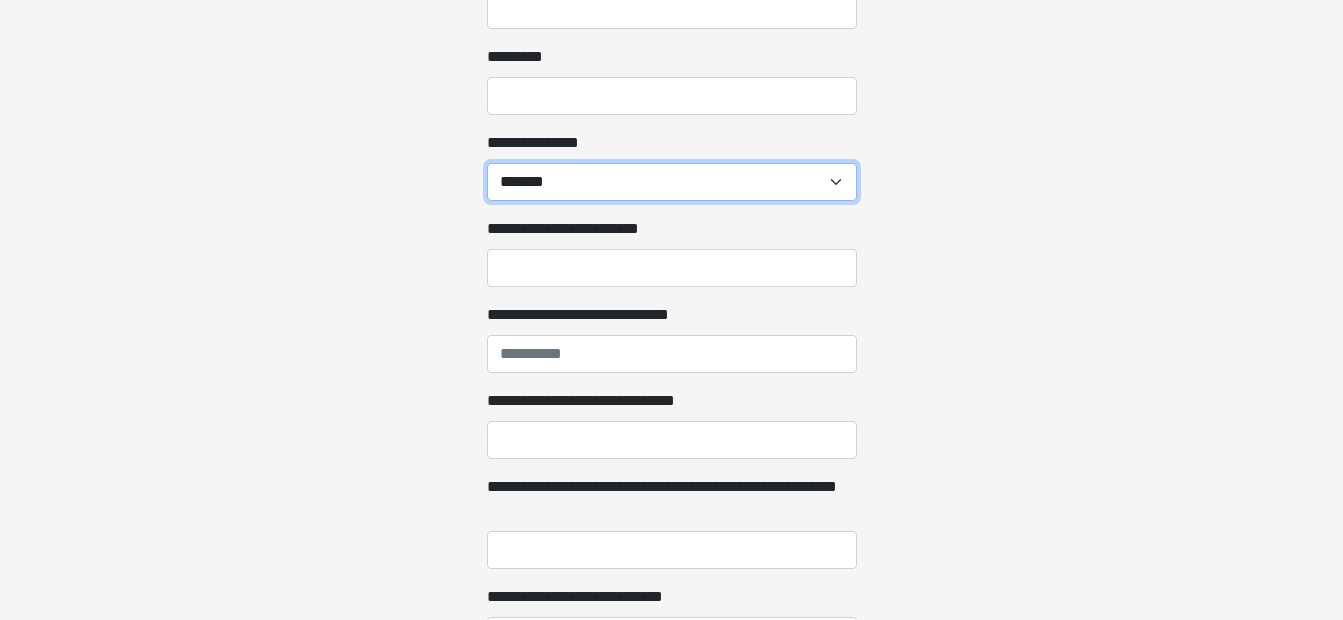 scroll, scrollTop: 2318, scrollLeft: 0, axis: vertical 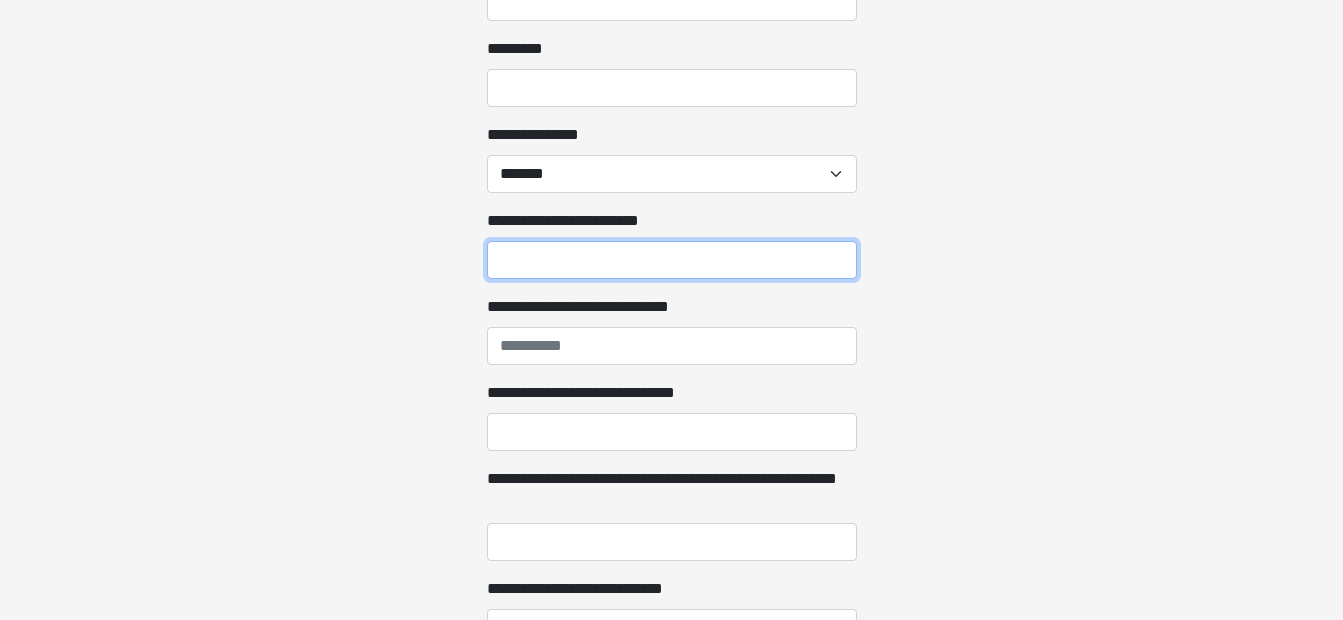 click on "**********" at bounding box center [672, 260] 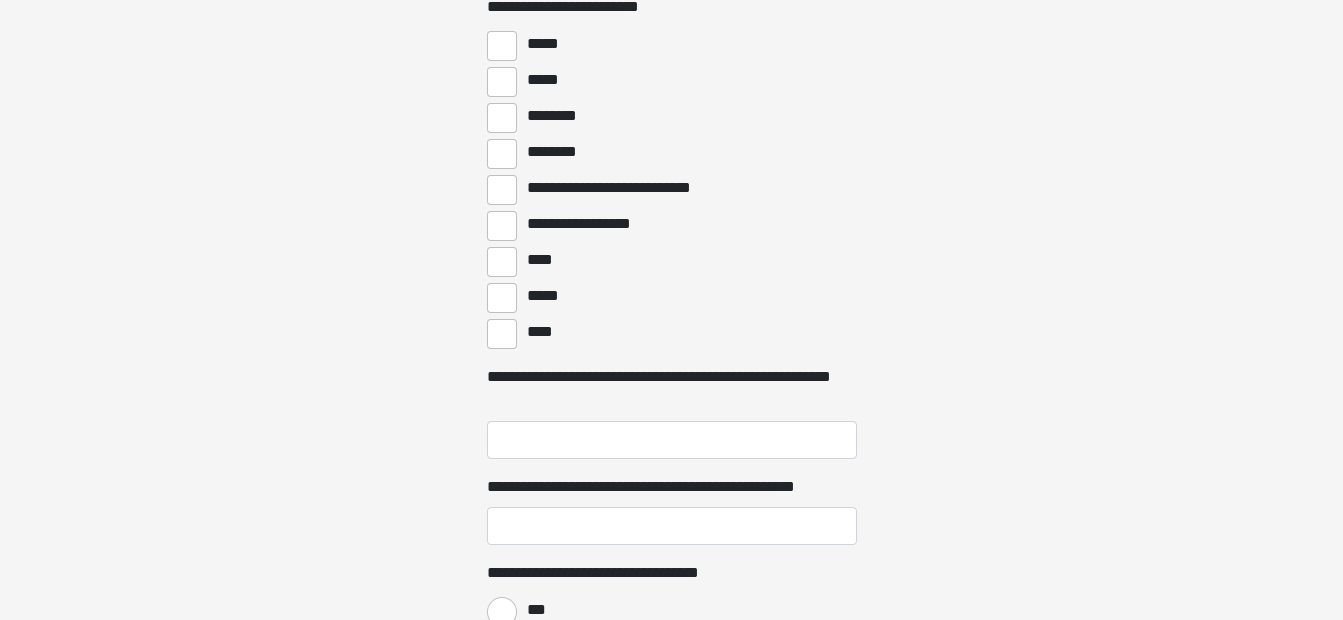 scroll, scrollTop: 2943, scrollLeft: 0, axis: vertical 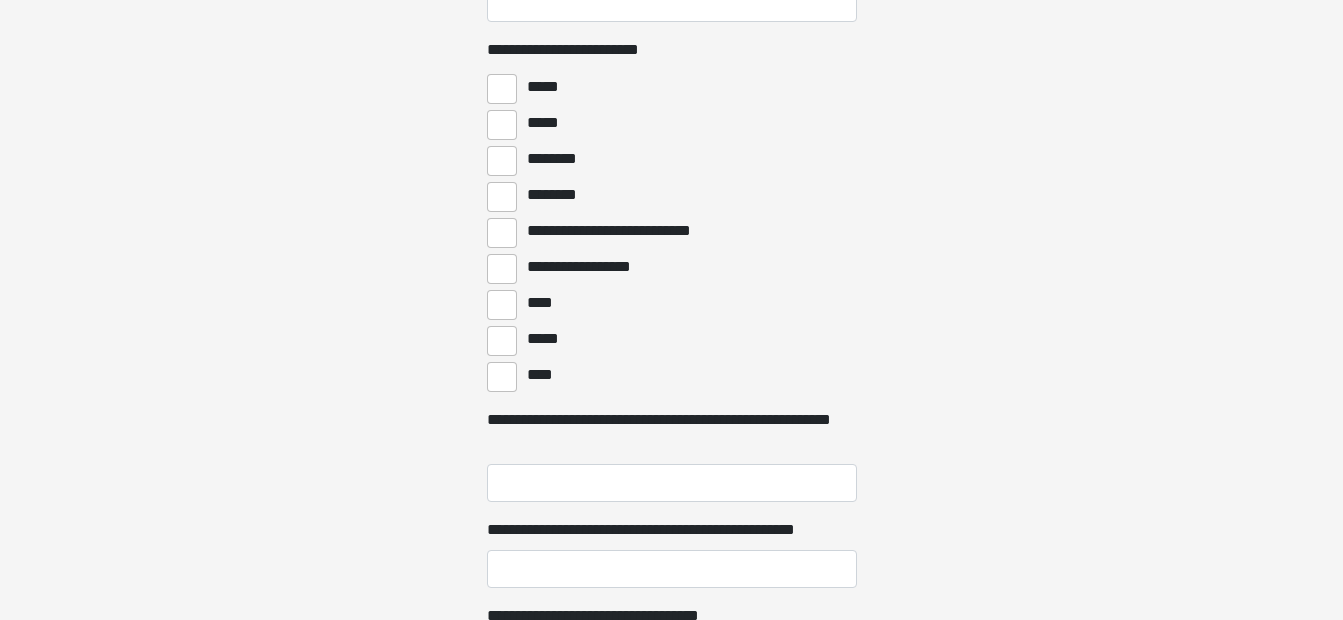 type on "**********" 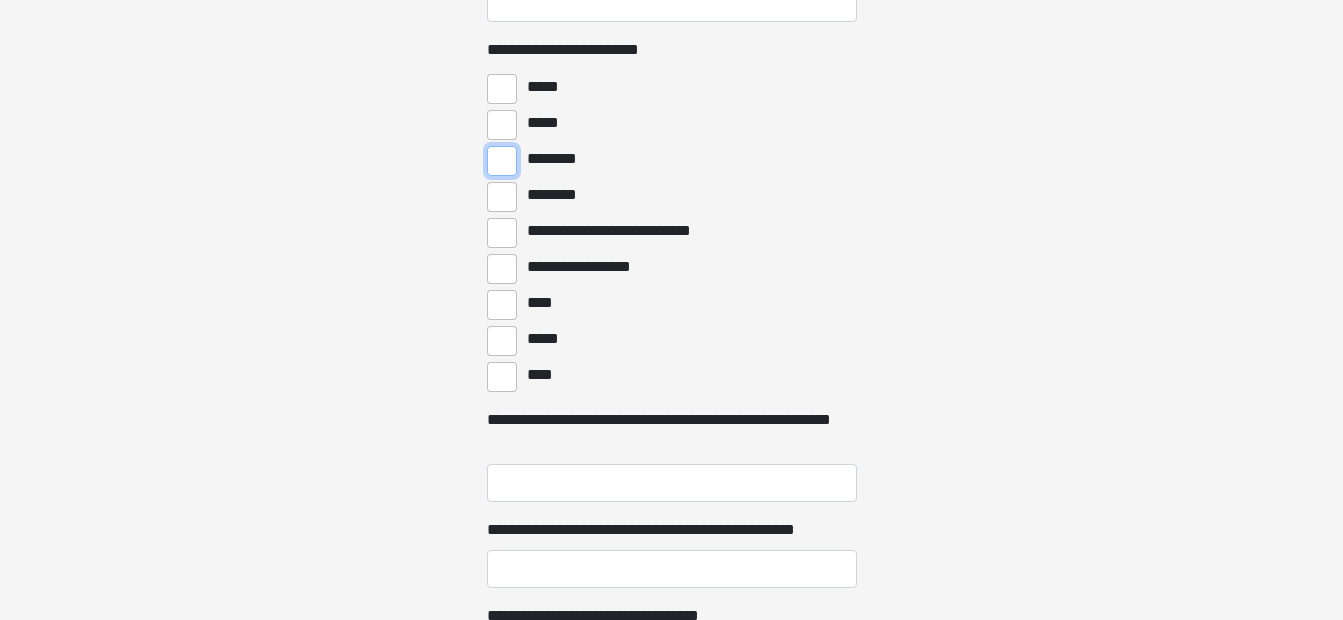 click on "********" at bounding box center [502, 161] 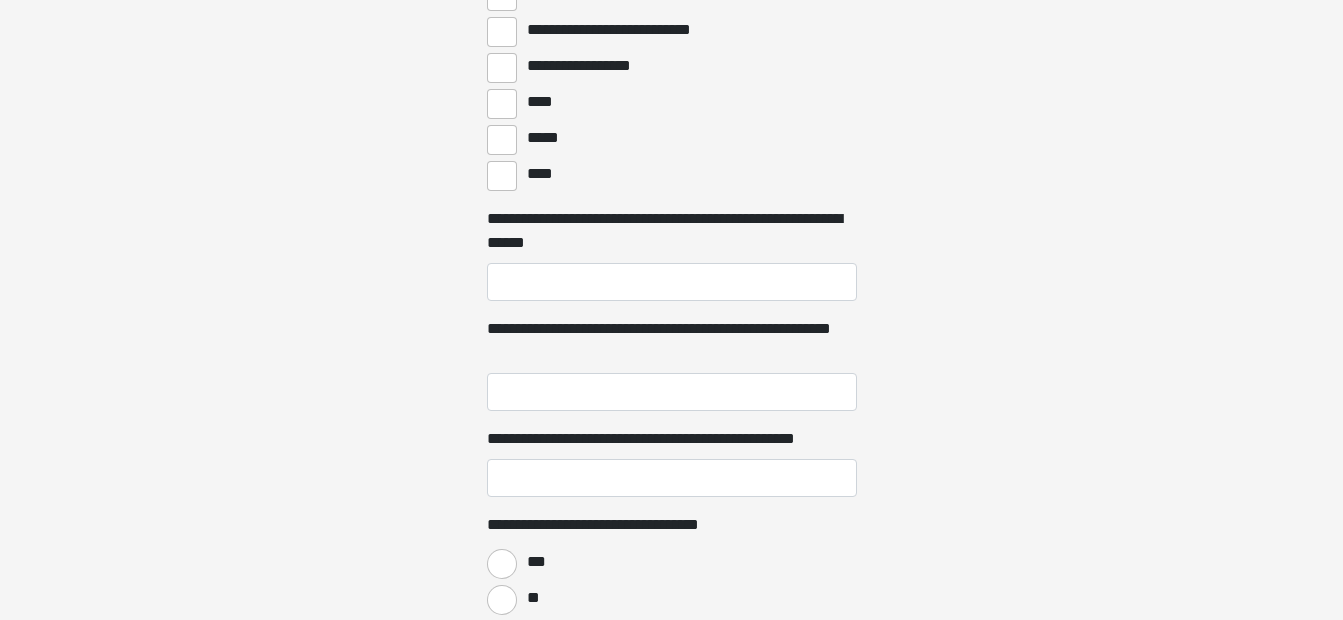 scroll, scrollTop: 3188, scrollLeft: 0, axis: vertical 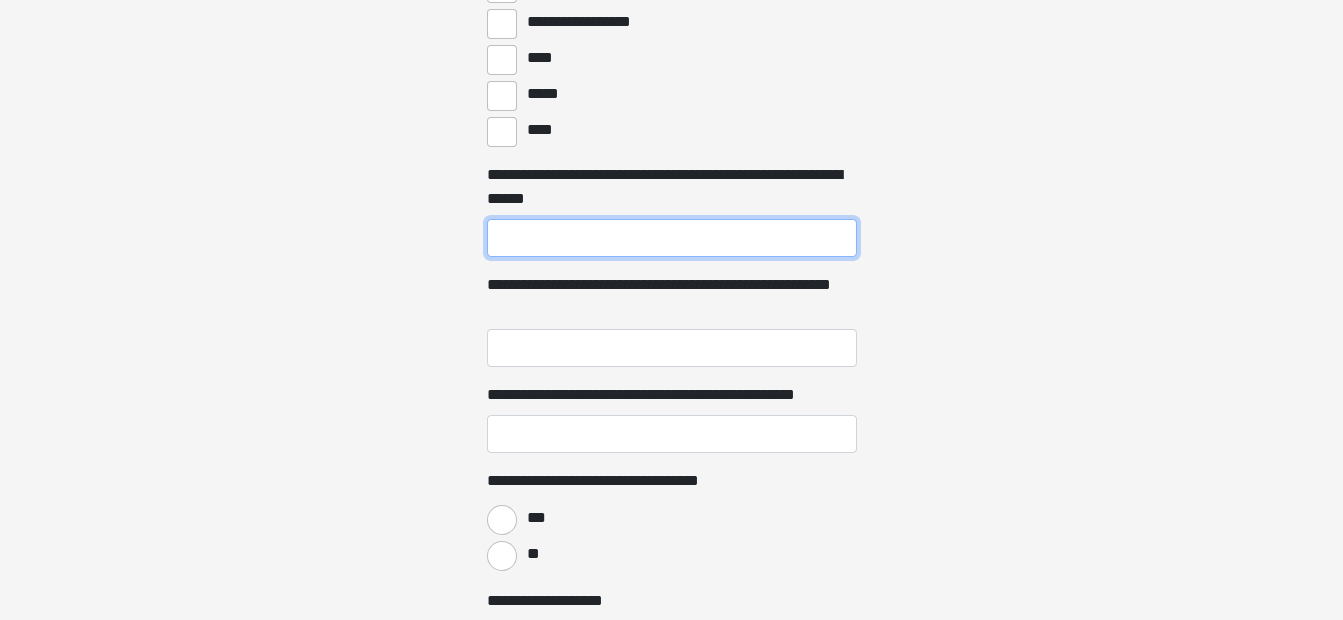click on "**********" at bounding box center [672, 238] 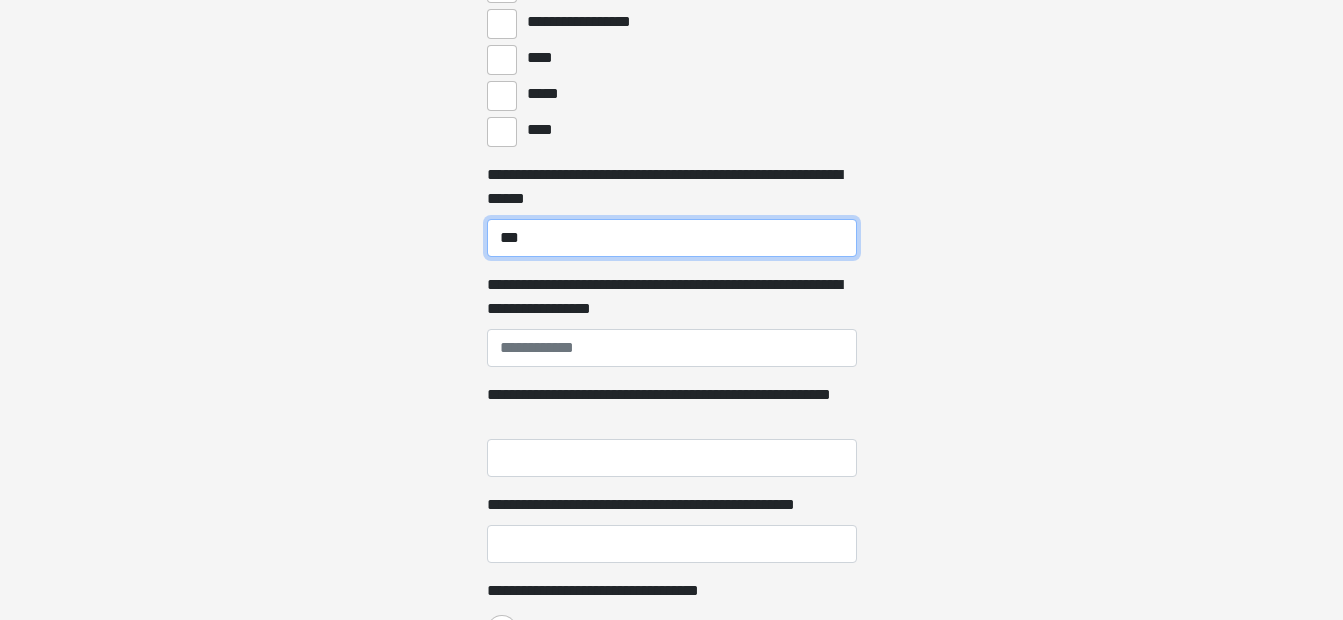 type on "***" 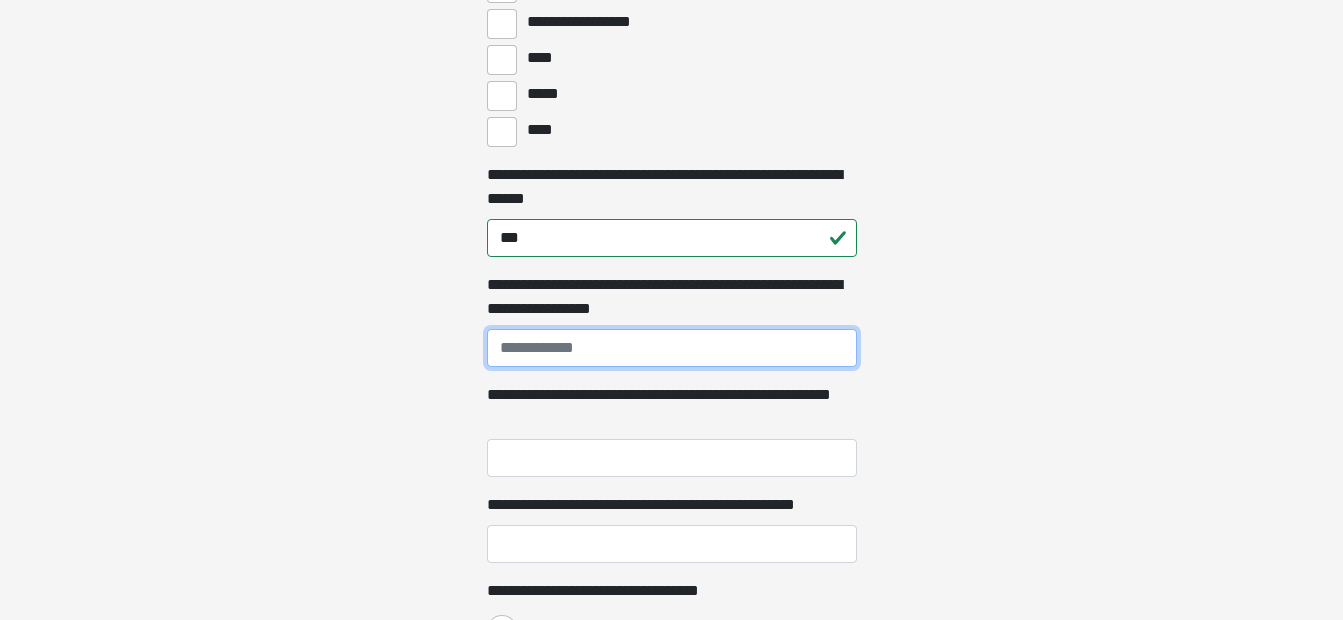 click on "[CREDIT CARD]" at bounding box center [672, 348] 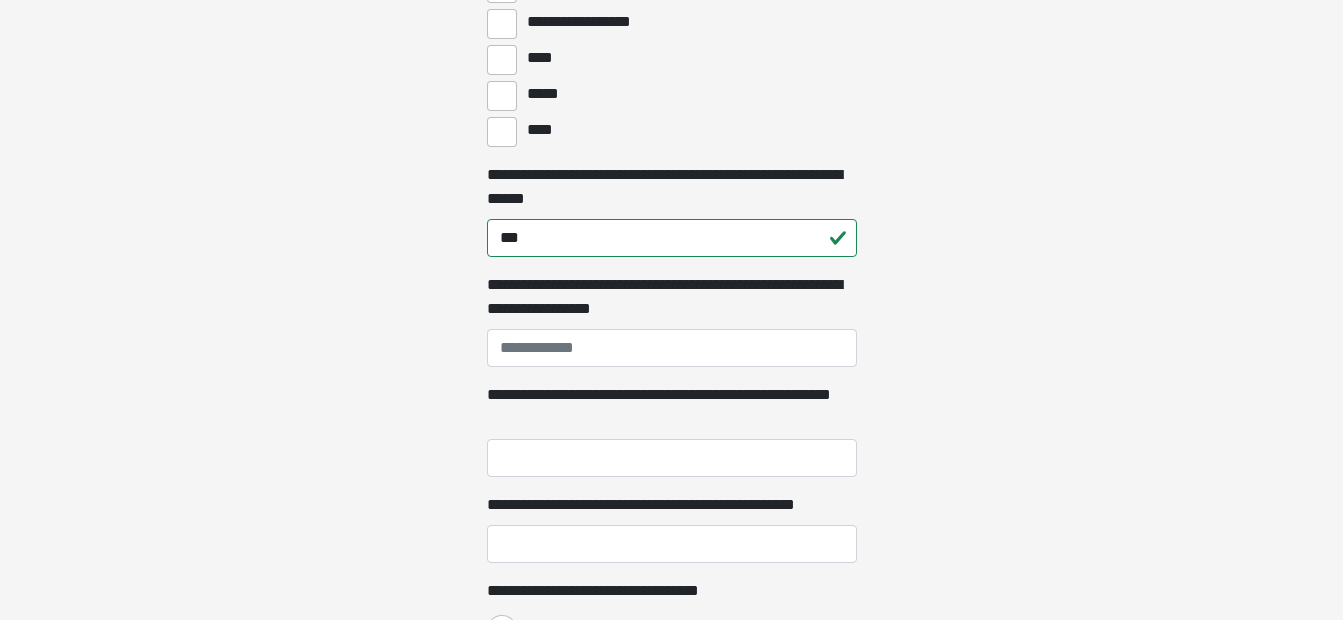 click on "**********" at bounding box center [671, -2878] 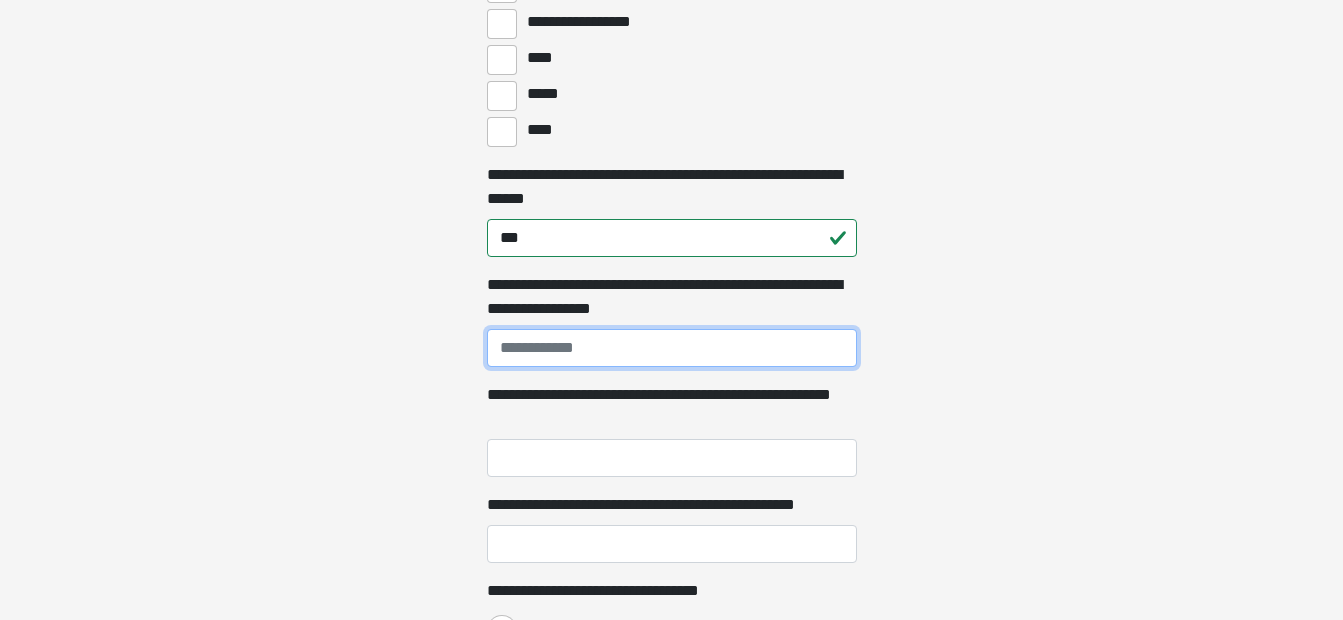click on "[CREDIT CARD]" at bounding box center (672, 348) 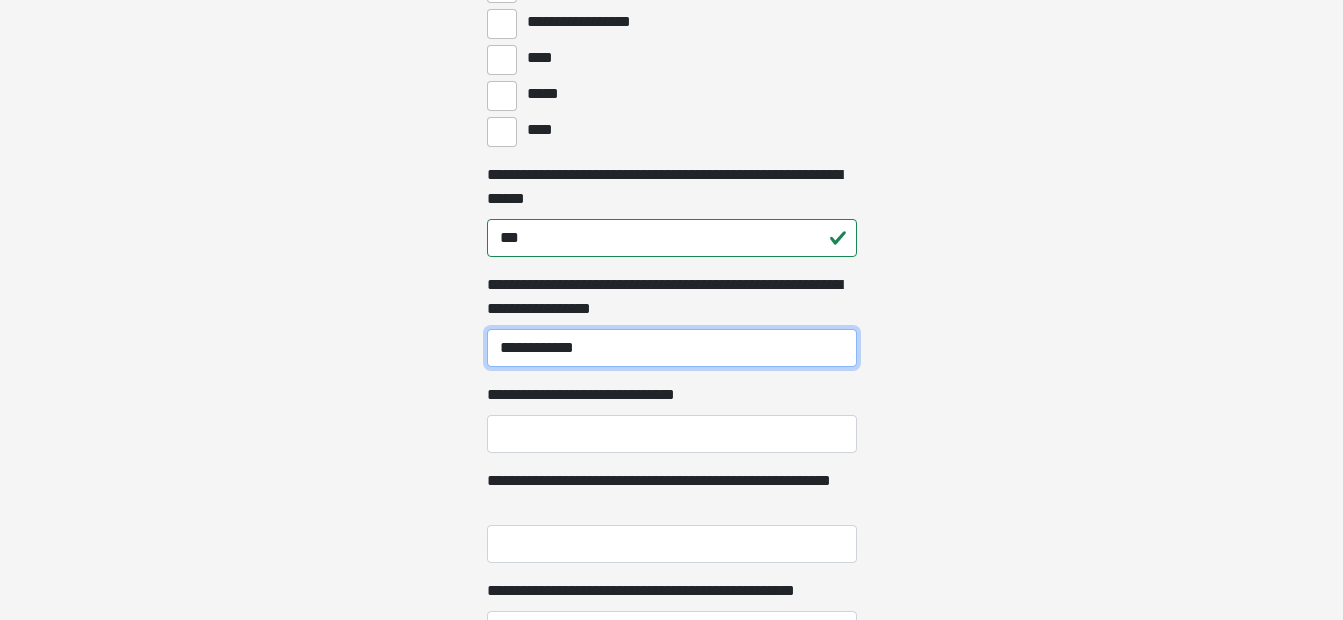 type on "**********" 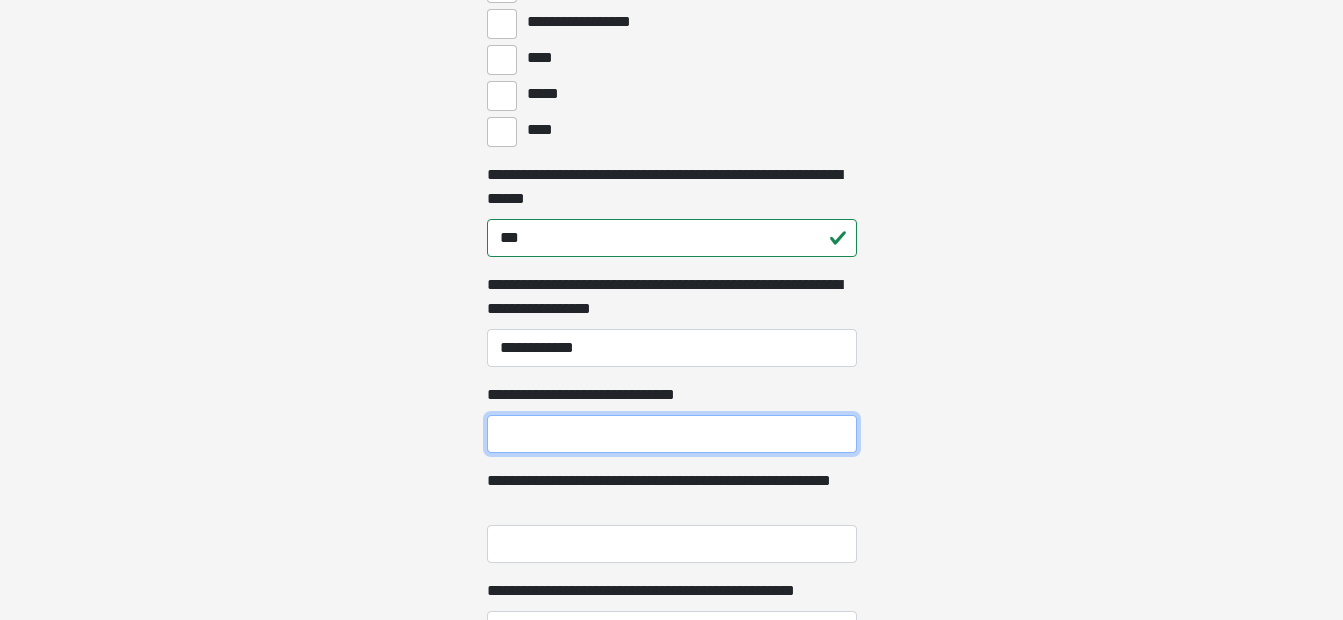 click on "[EMAIL]" at bounding box center [672, 434] 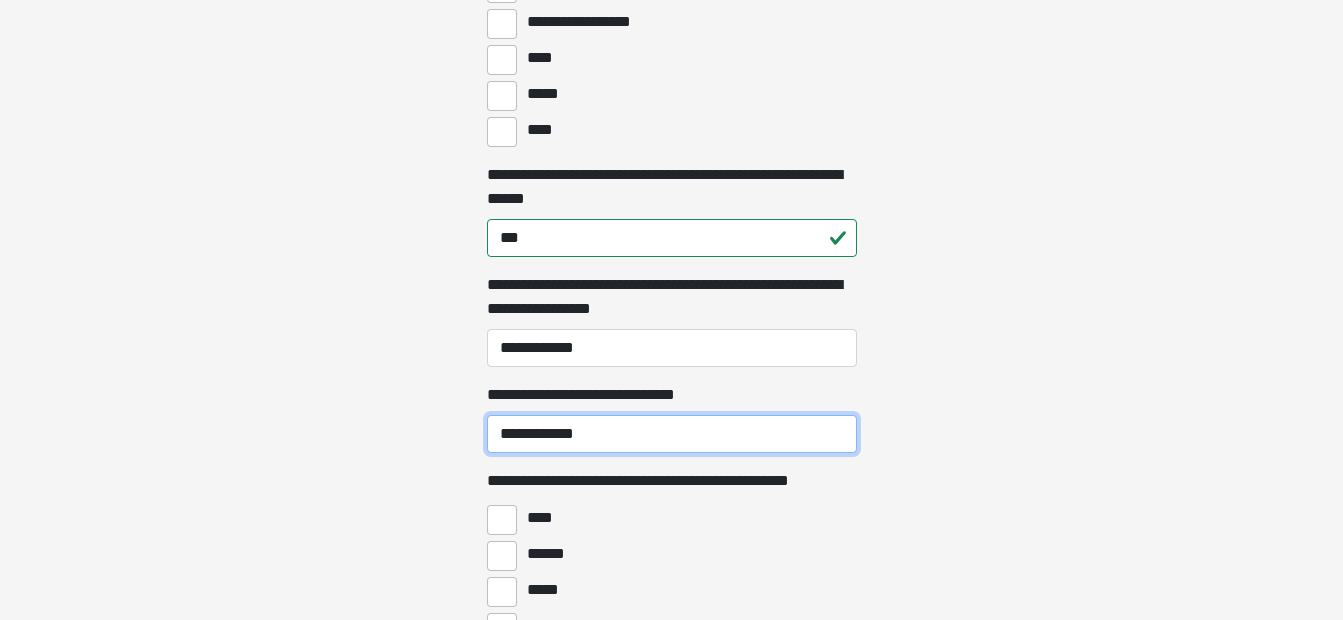type on "**********" 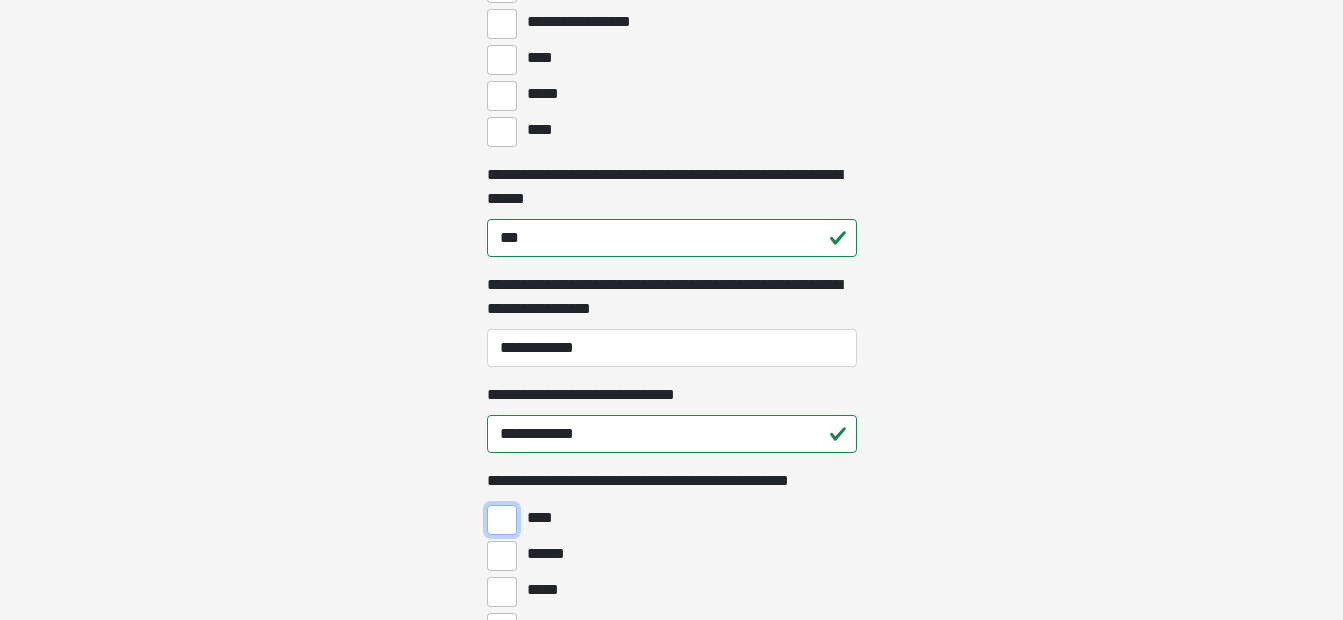 click on "****" at bounding box center [502, 520] 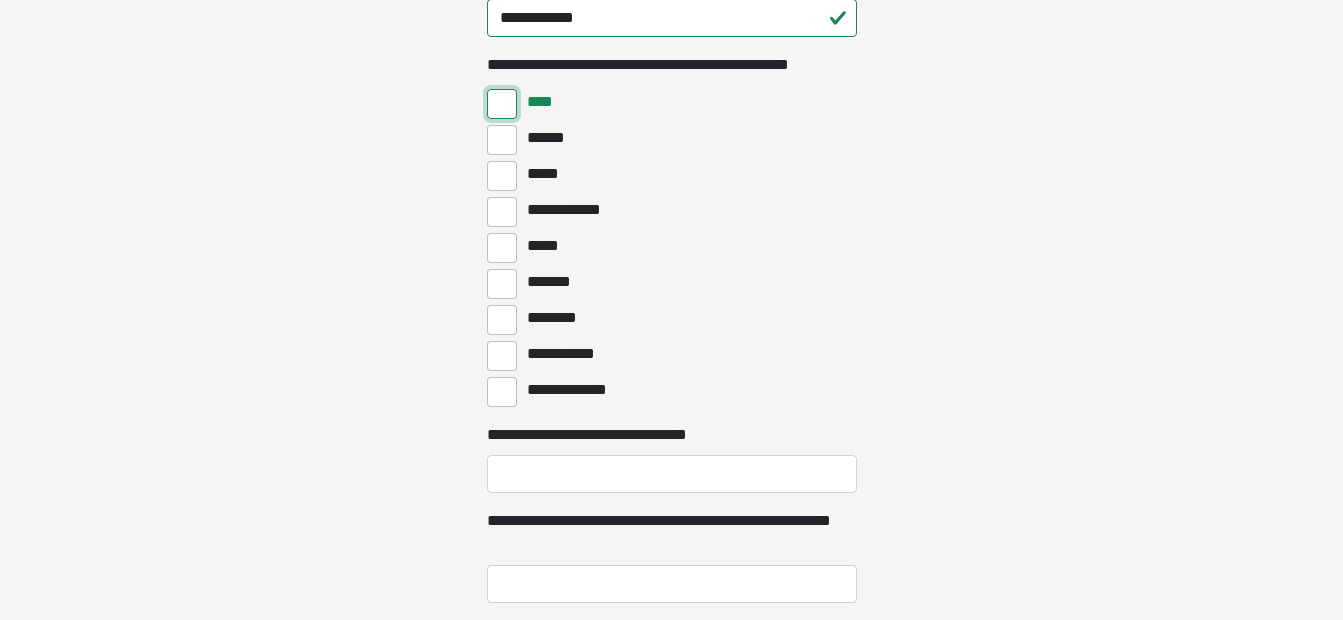 scroll, scrollTop: 3653, scrollLeft: 0, axis: vertical 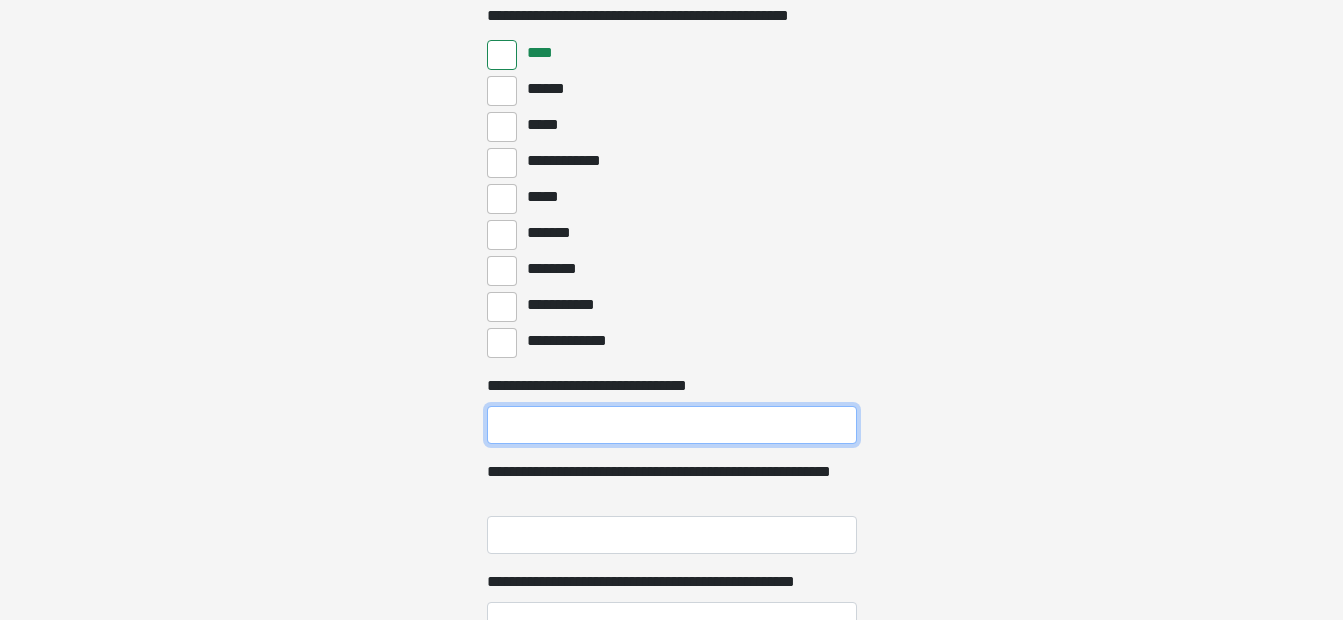 click on "**********" at bounding box center [672, 425] 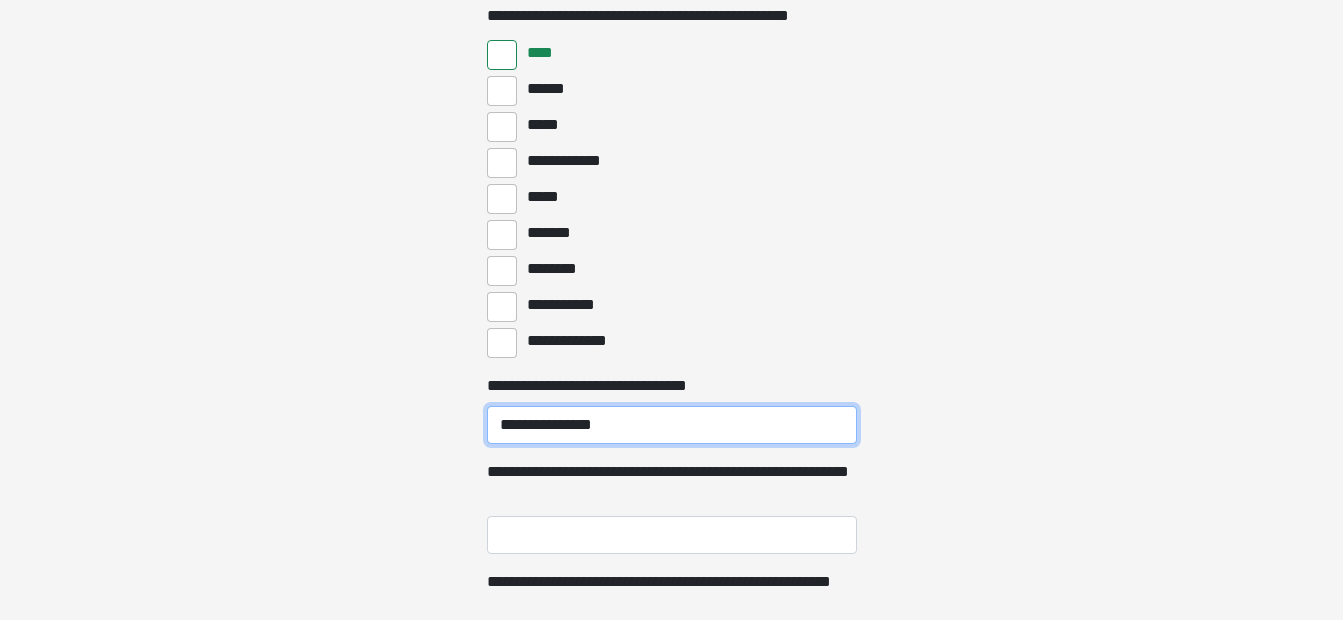 type on "**********" 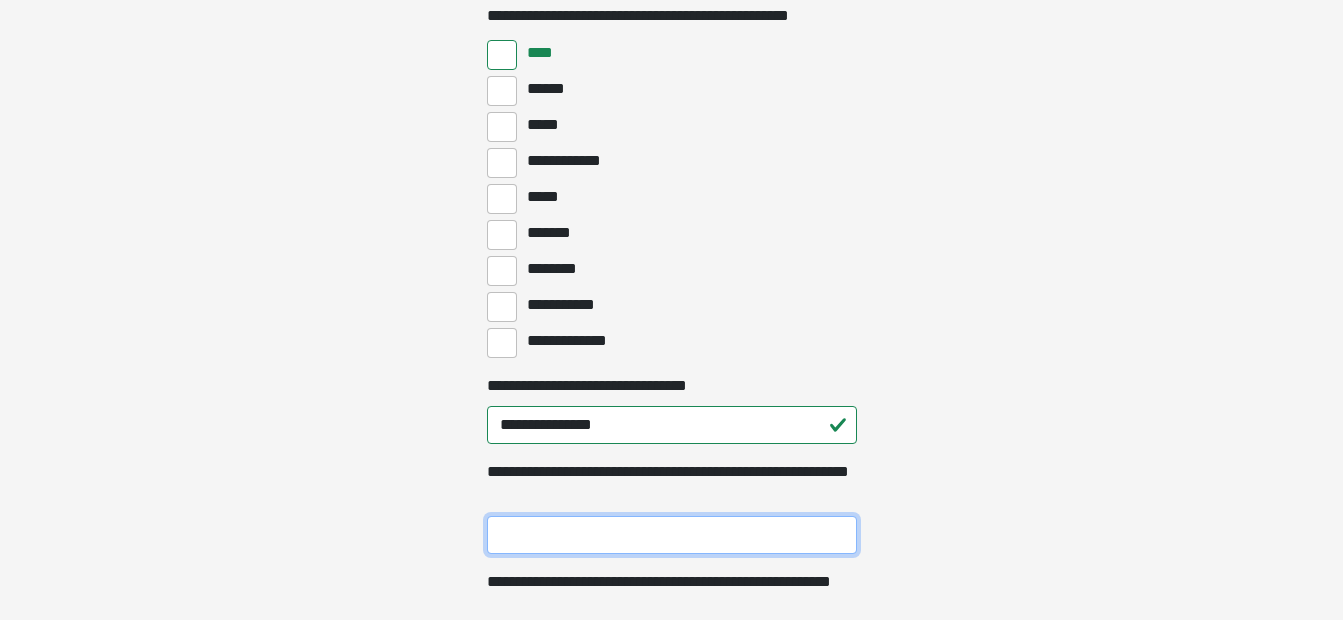 click on "**********" at bounding box center (672, 535) 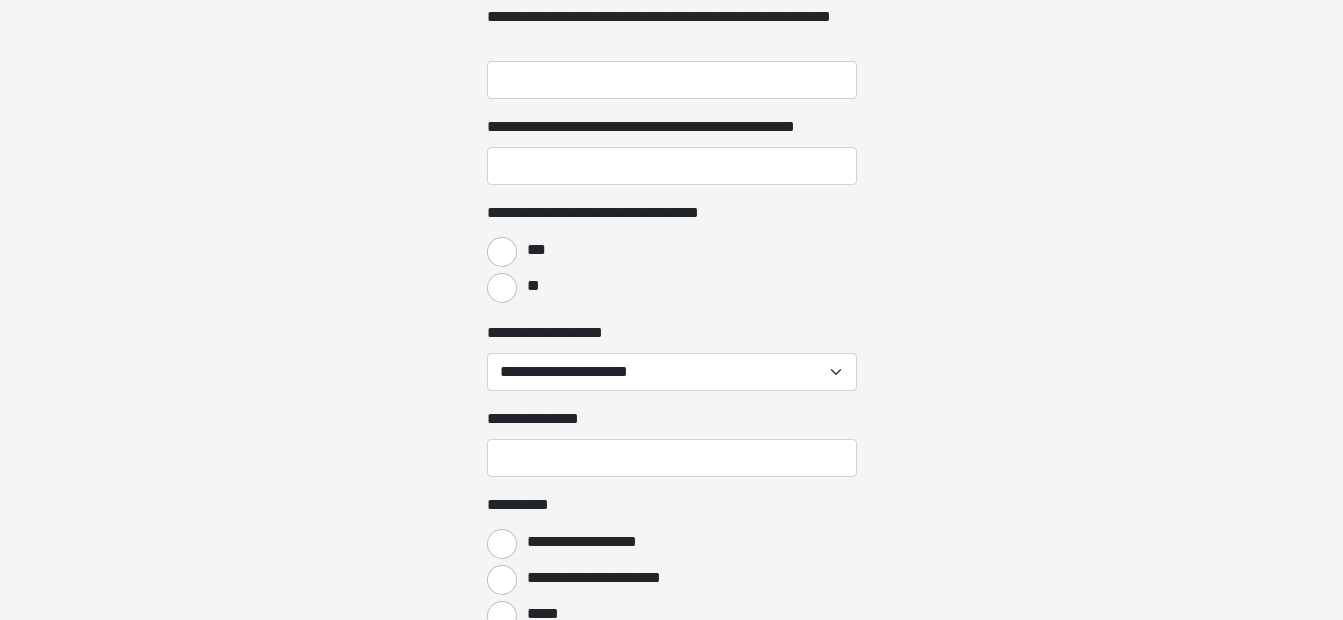 scroll, scrollTop: 4207, scrollLeft: 0, axis: vertical 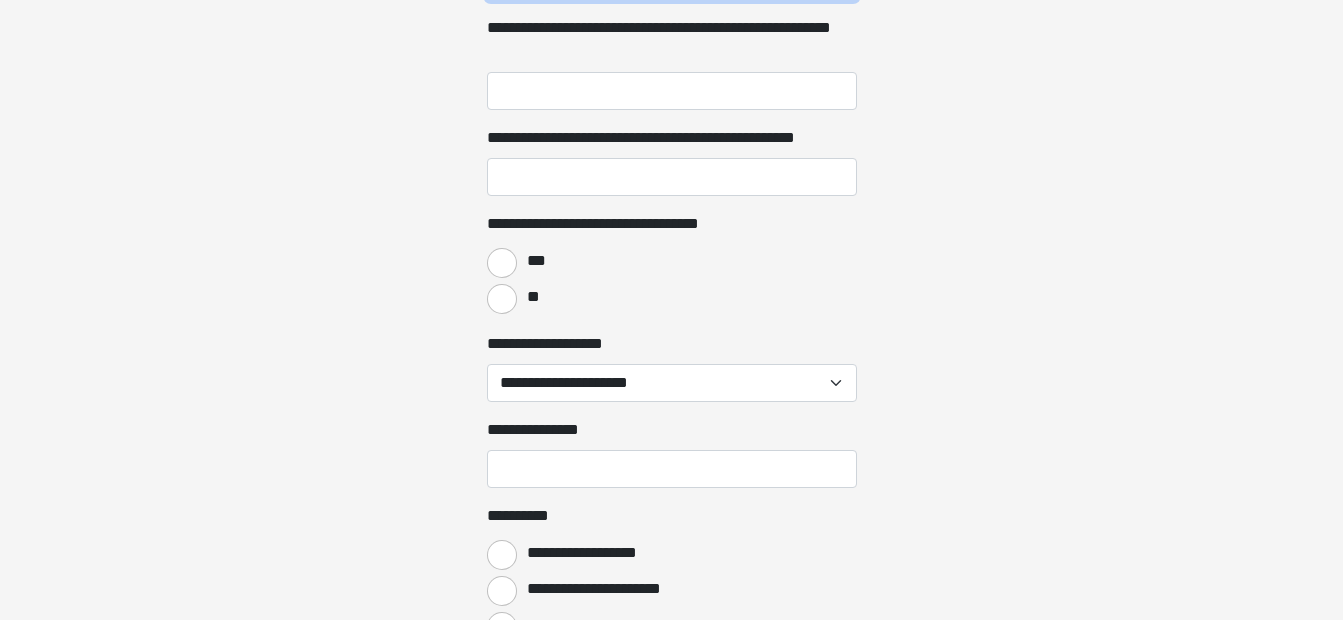 type on "********" 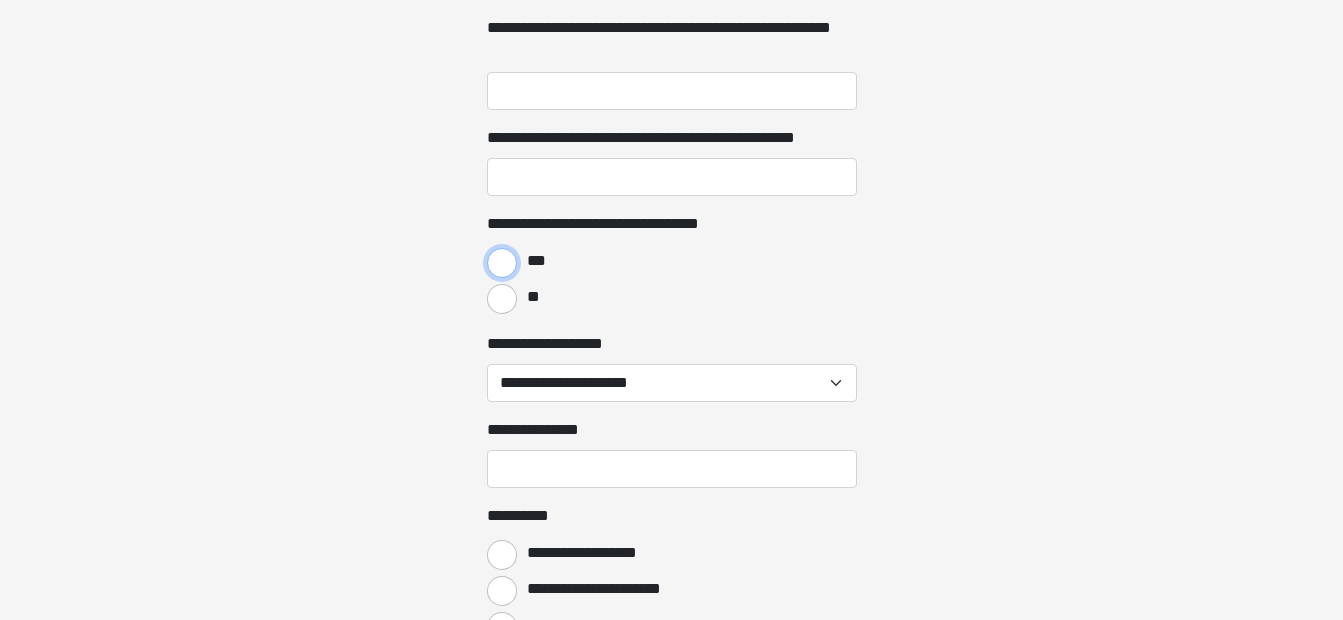 click on "***" at bounding box center (502, 263) 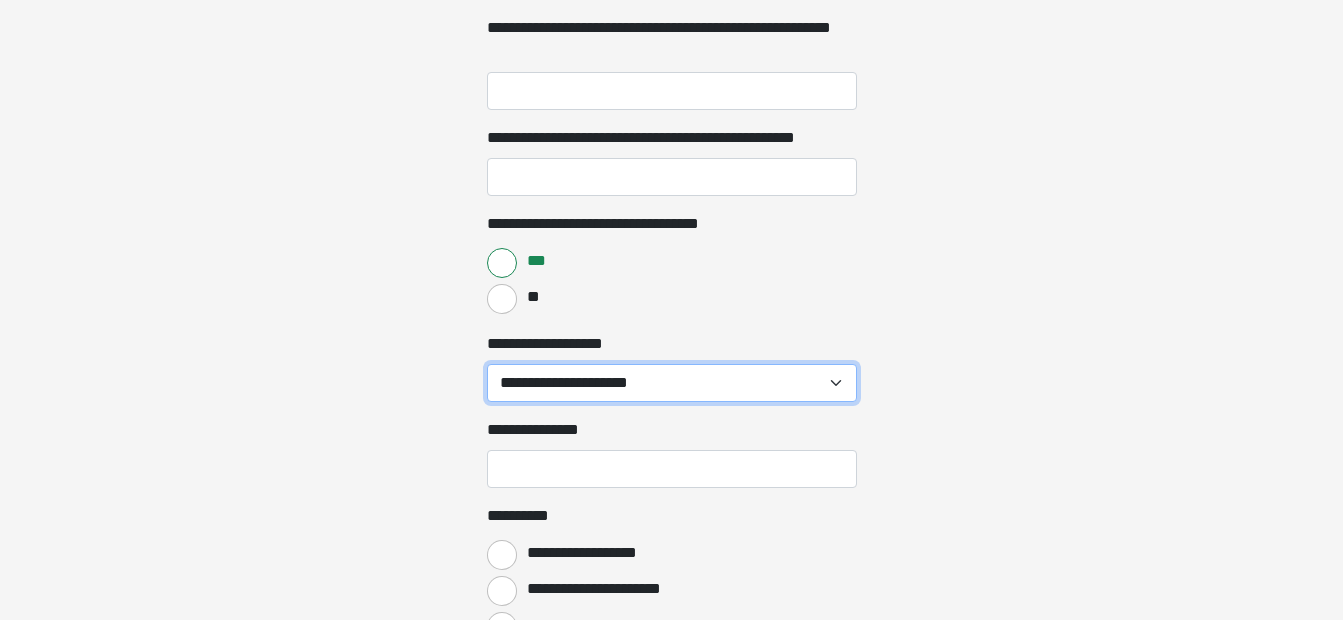 click on "[FIRST] [LAST] [PHONE]" at bounding box center [672, 383] 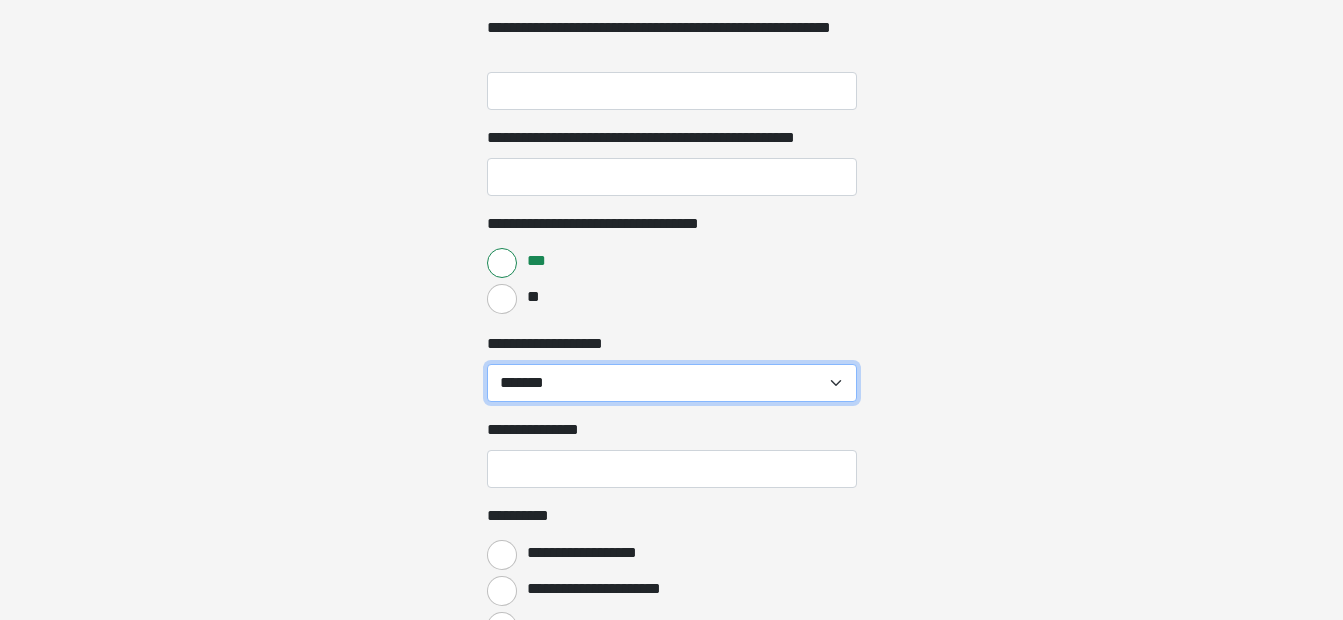click on "[FIRST] [LAST] [PHONE]" at bounding box center [672, 383] 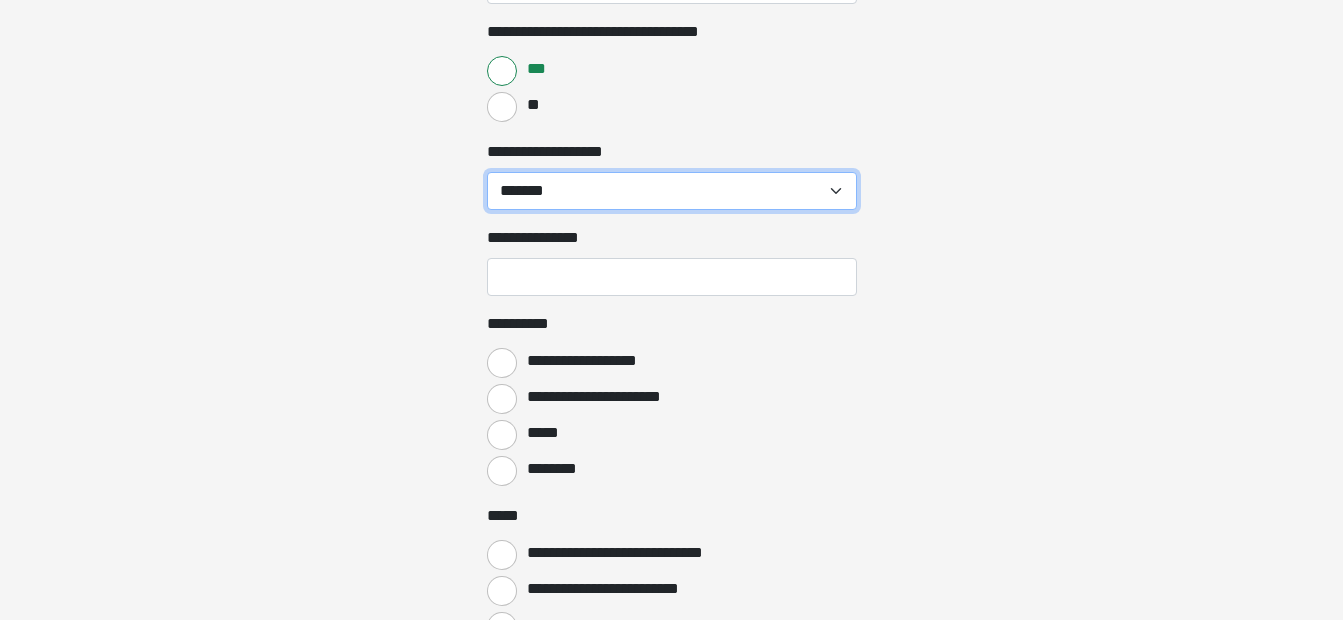 scroll, scrollTop: 4439, scrollLeft: 0, axis: vertical 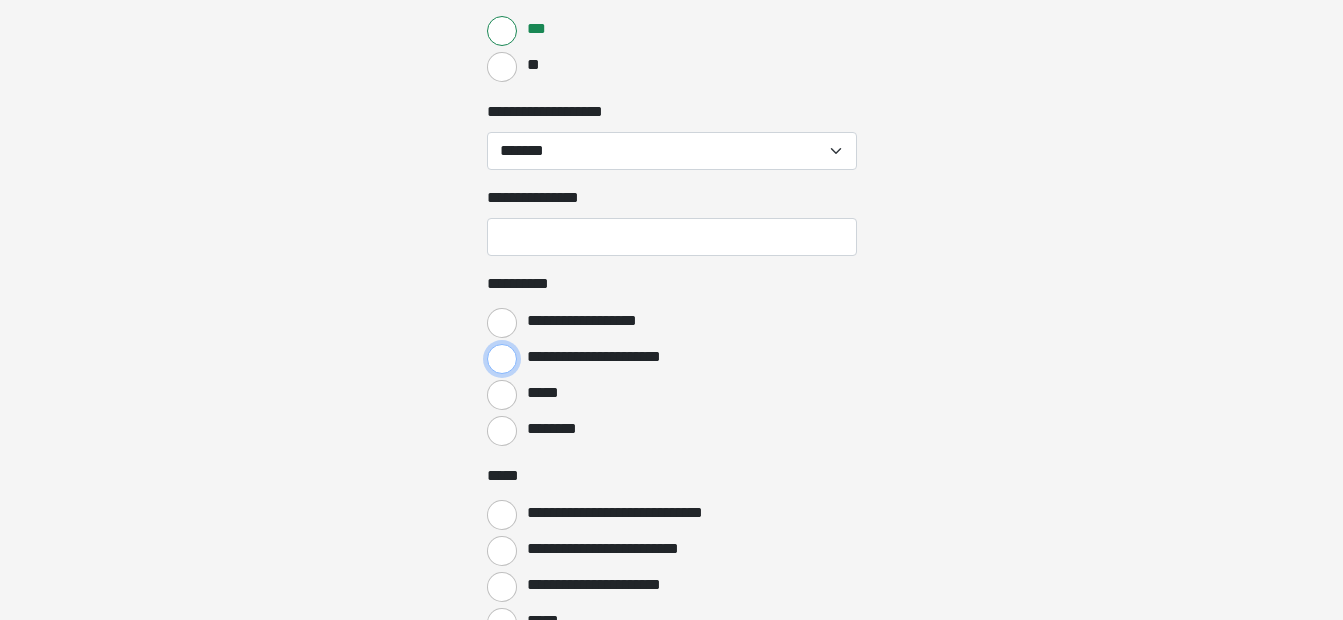 click on "**********" at bounding box center (502, 359) 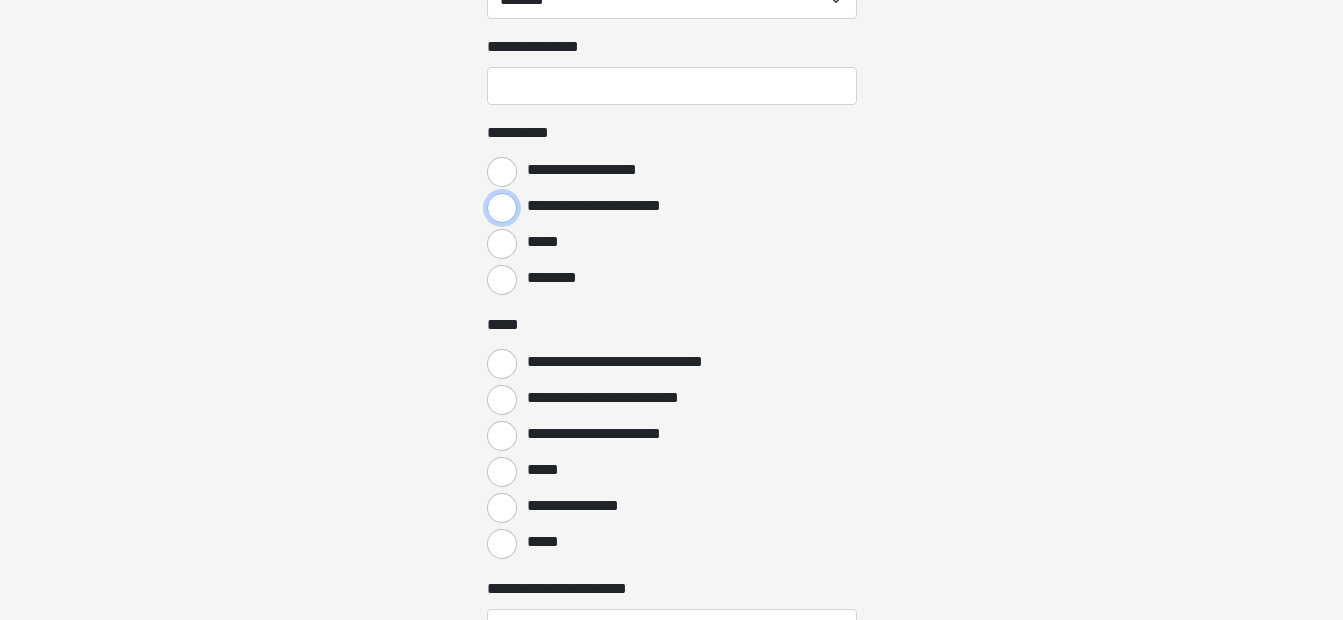 scroll, scrollTop: 4600, scrollLeft: 0, axis: vertical 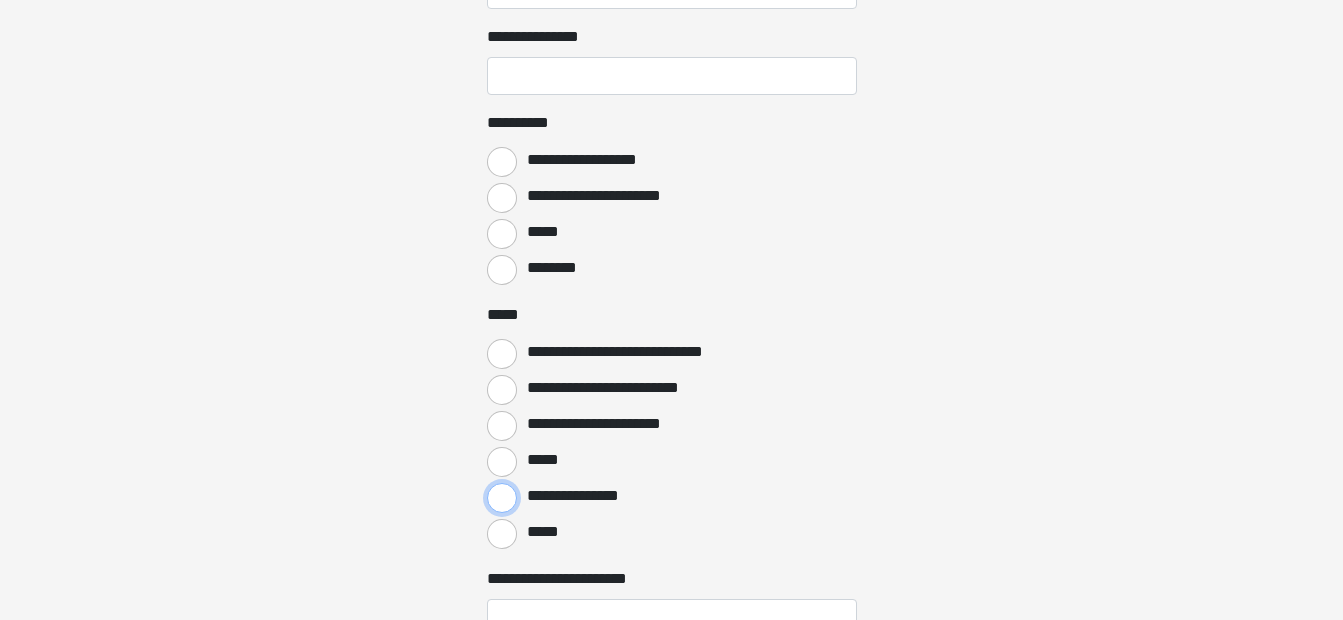 click on "**********" at bounding box center (502, 498) 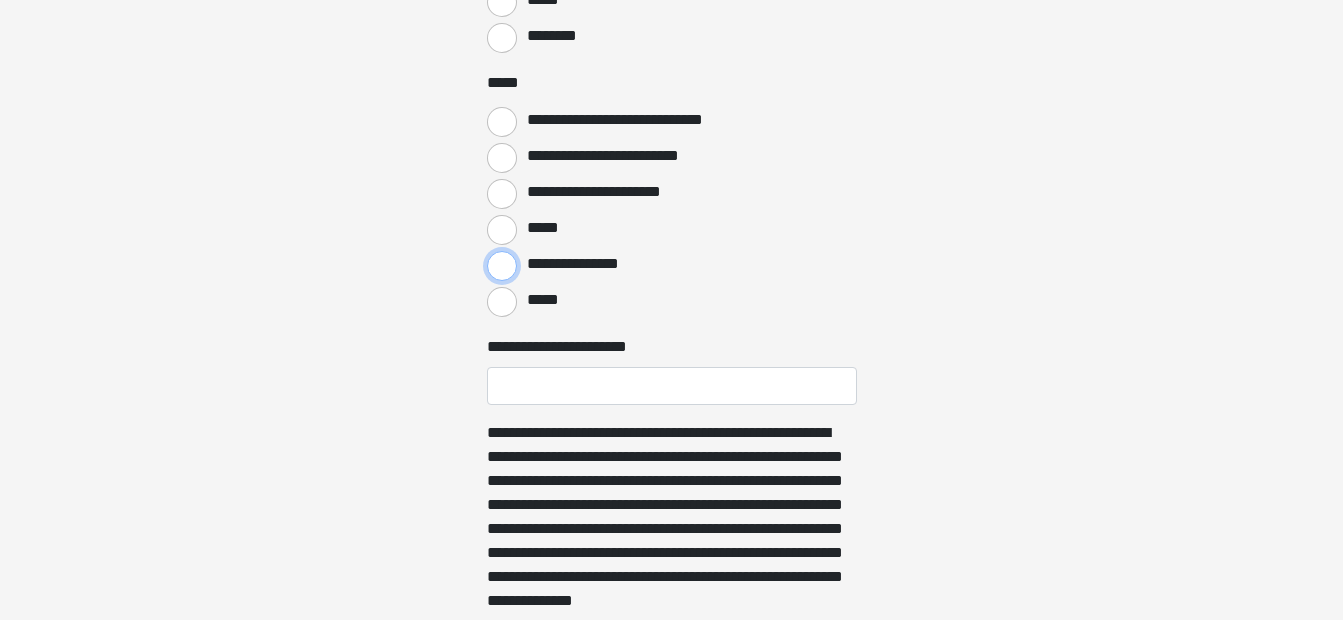scroll, scrollTop: 4842, scrollLeft: 0, axis: vertical 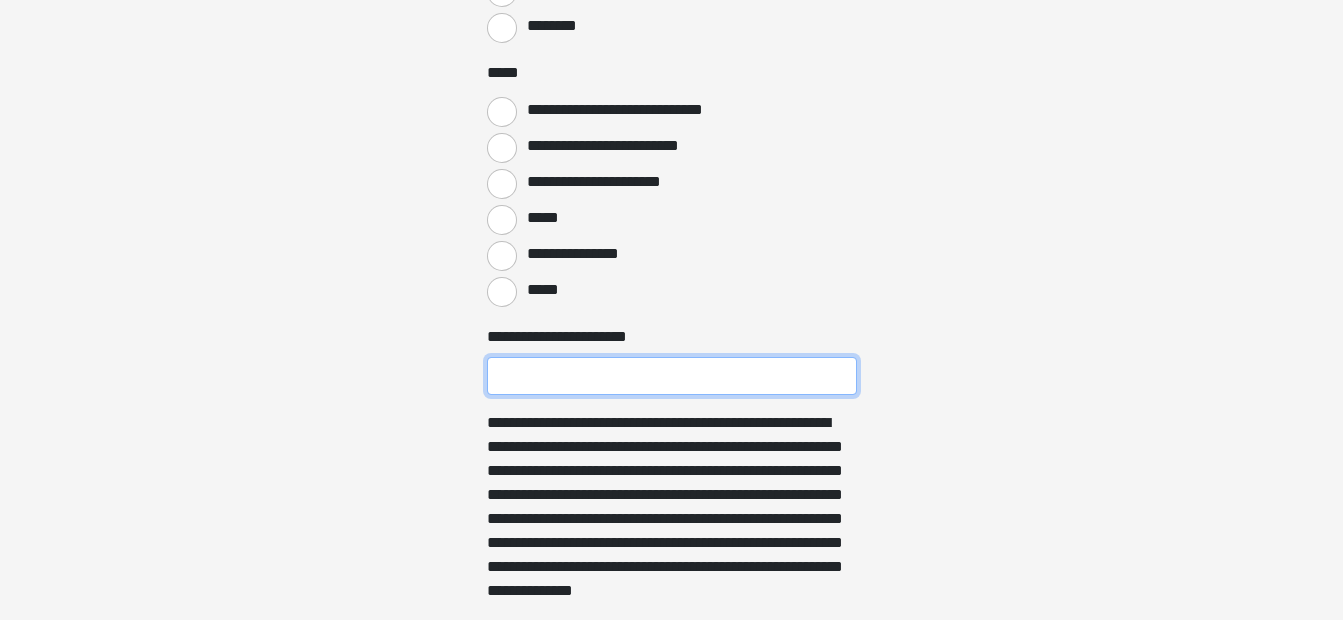 click on "**********" at bounding box center (672, 376) 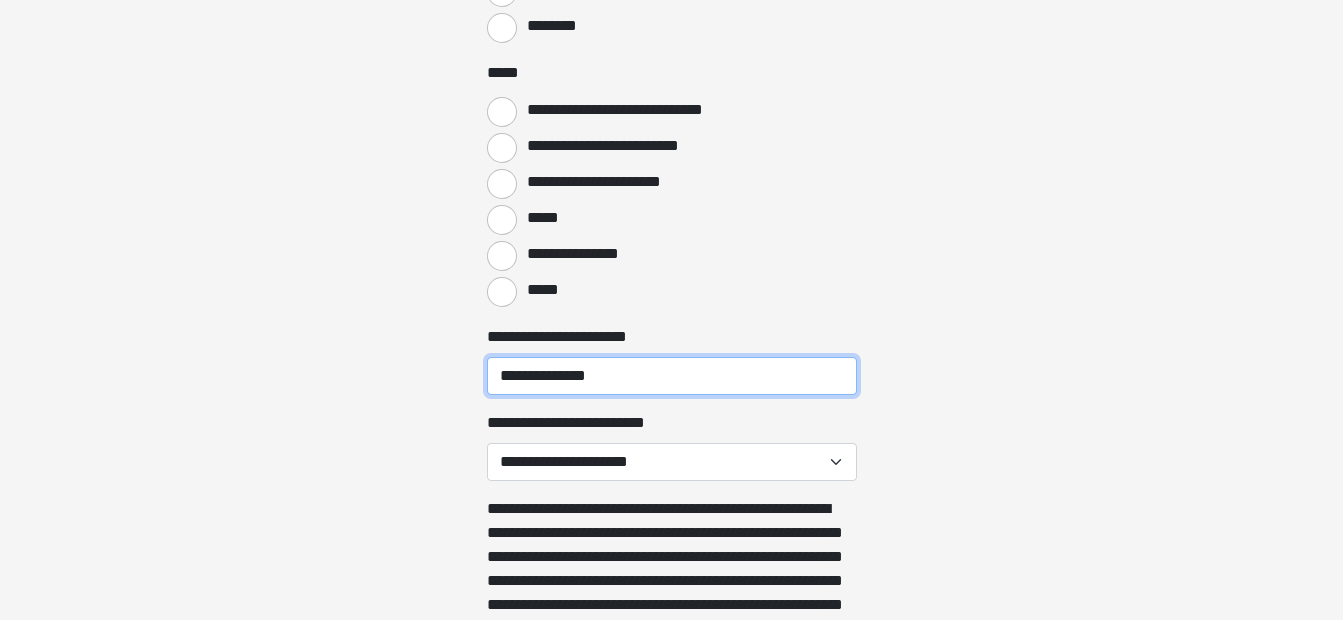 type on "**********" 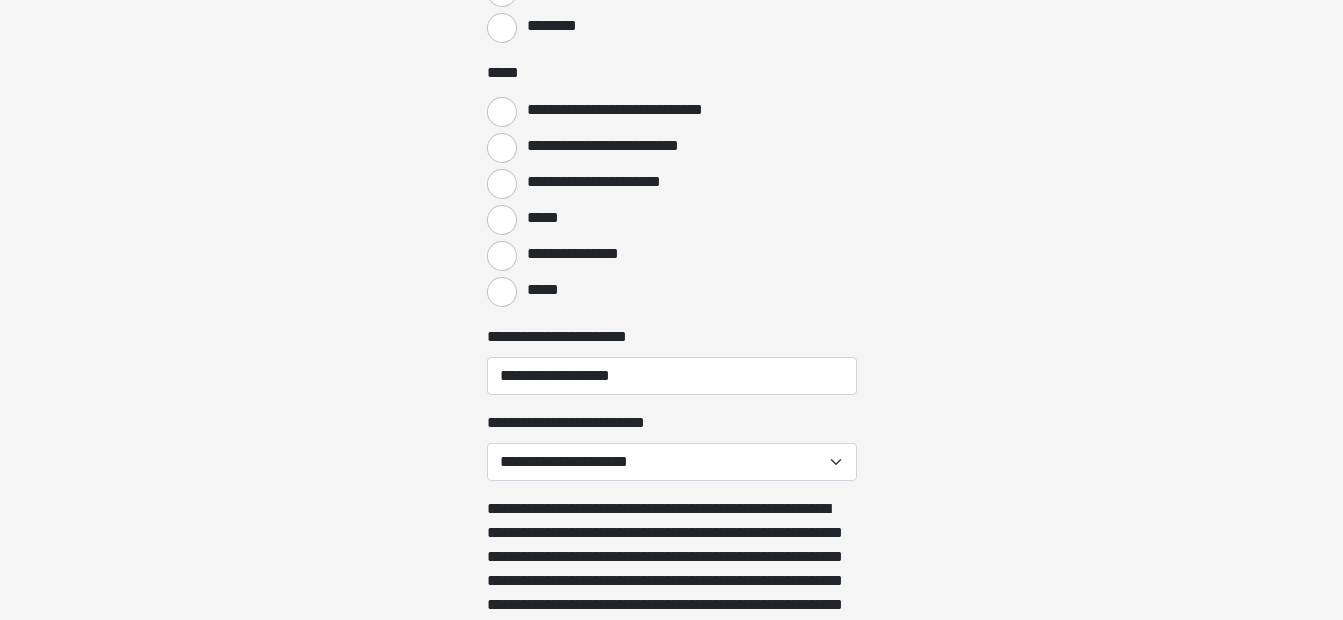 type on "**********" 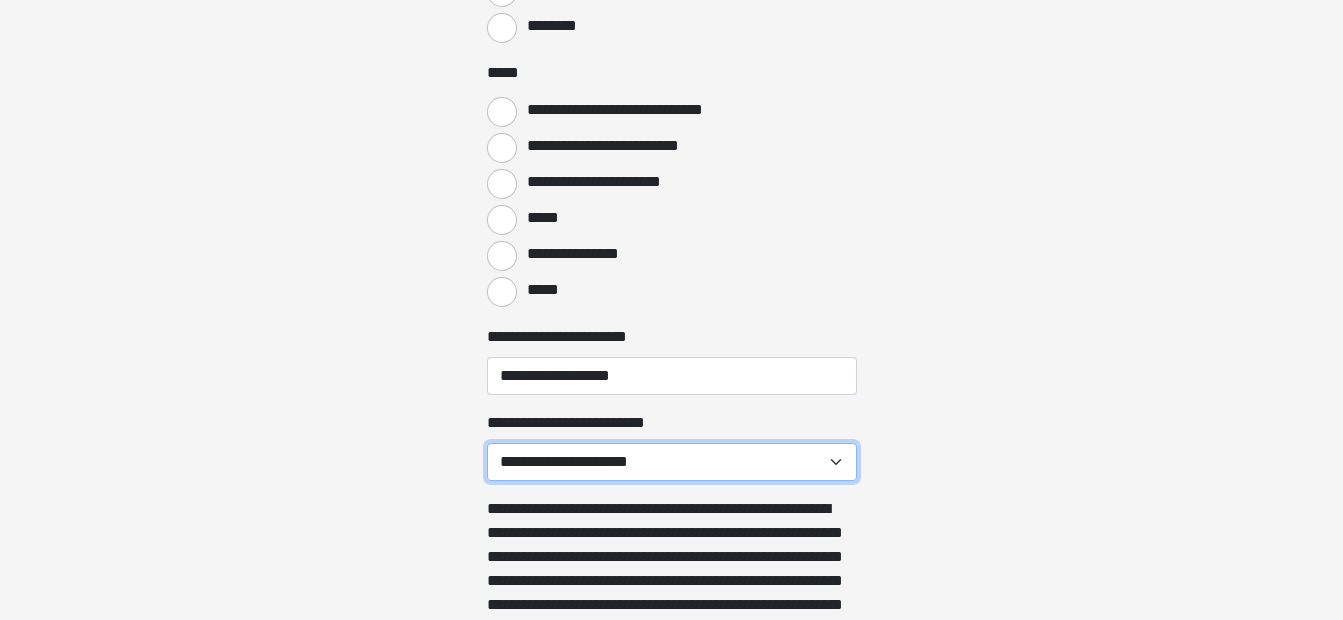 click on "**********" at bounding box center (672, 462) 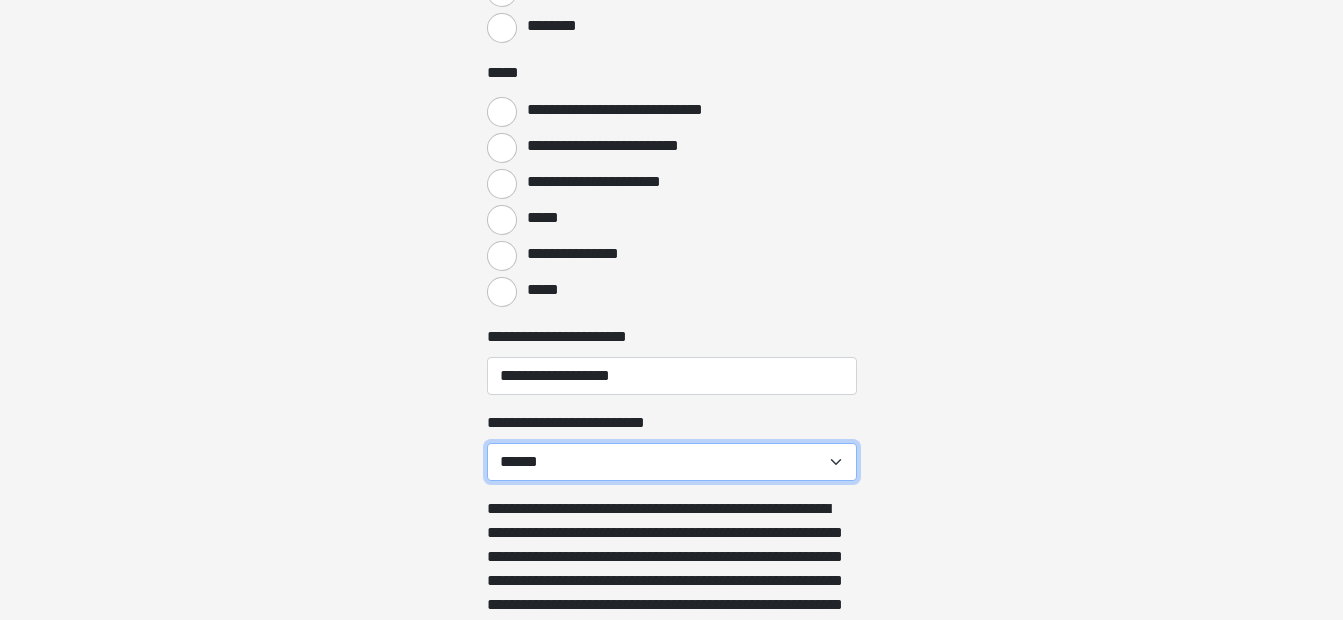 click on "**********" at bounding box center (672, 462) 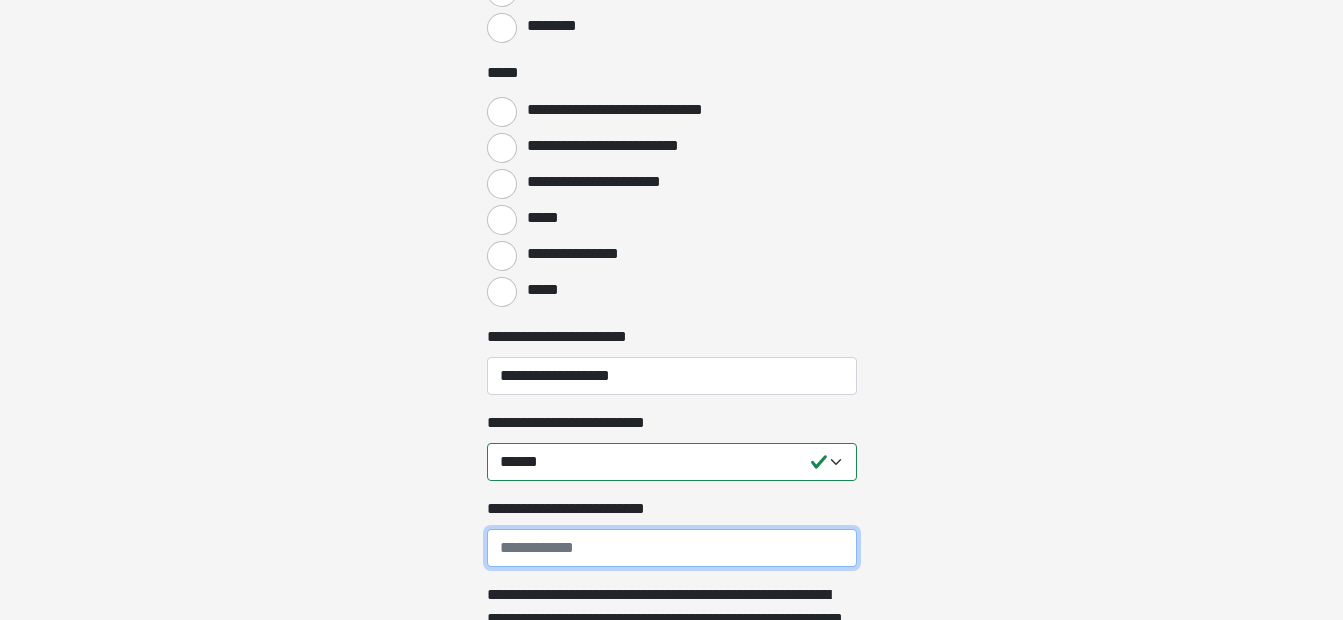 click on "**********" at bounding box center (672, 548) 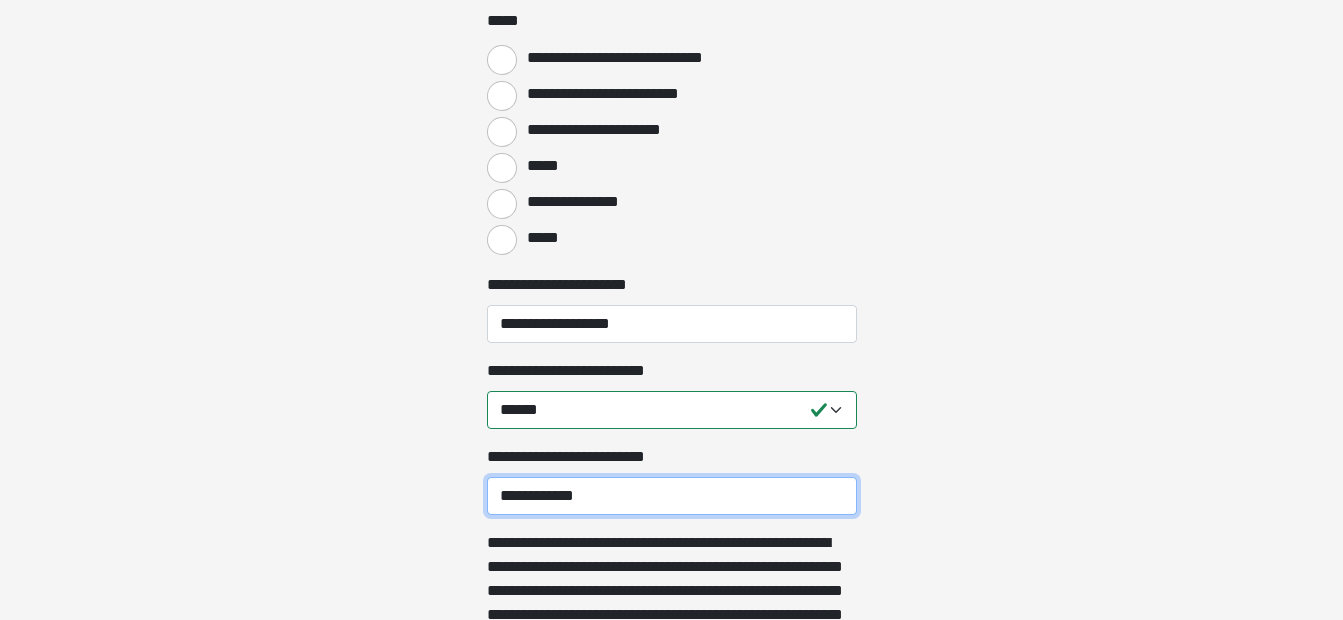scroll, scrollTop: 4956, scrollLeft: 0, axis: vertical 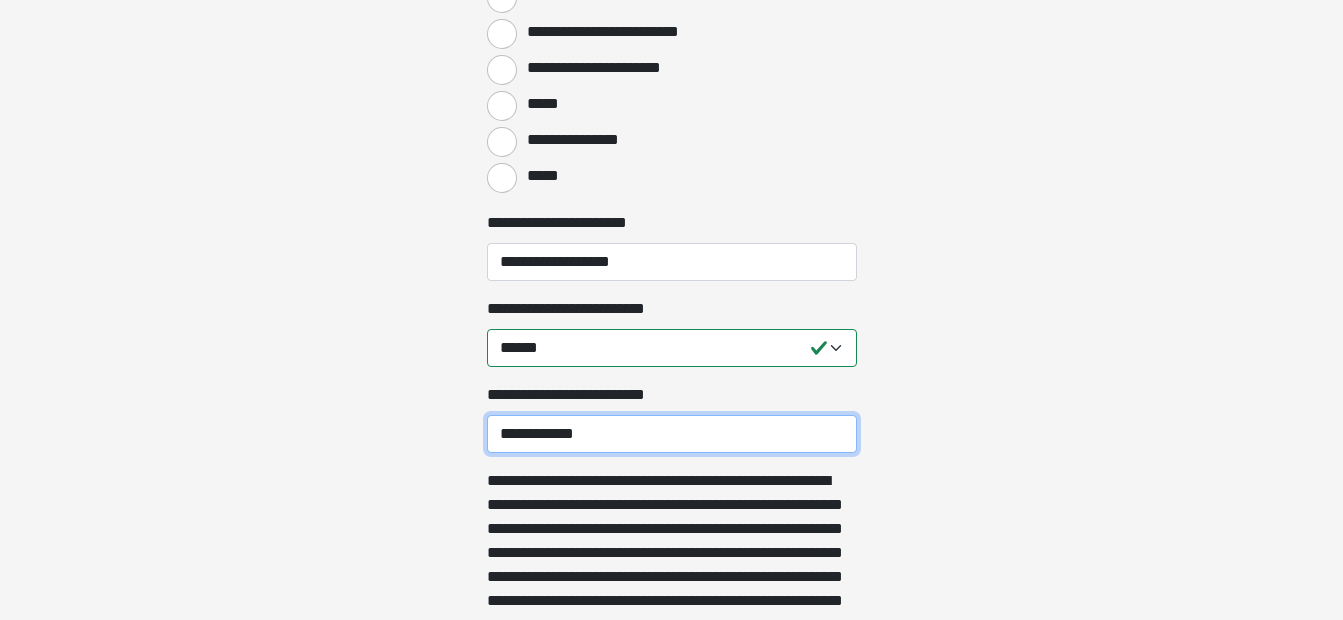 click on "**********" at bounding box center [672, 434] 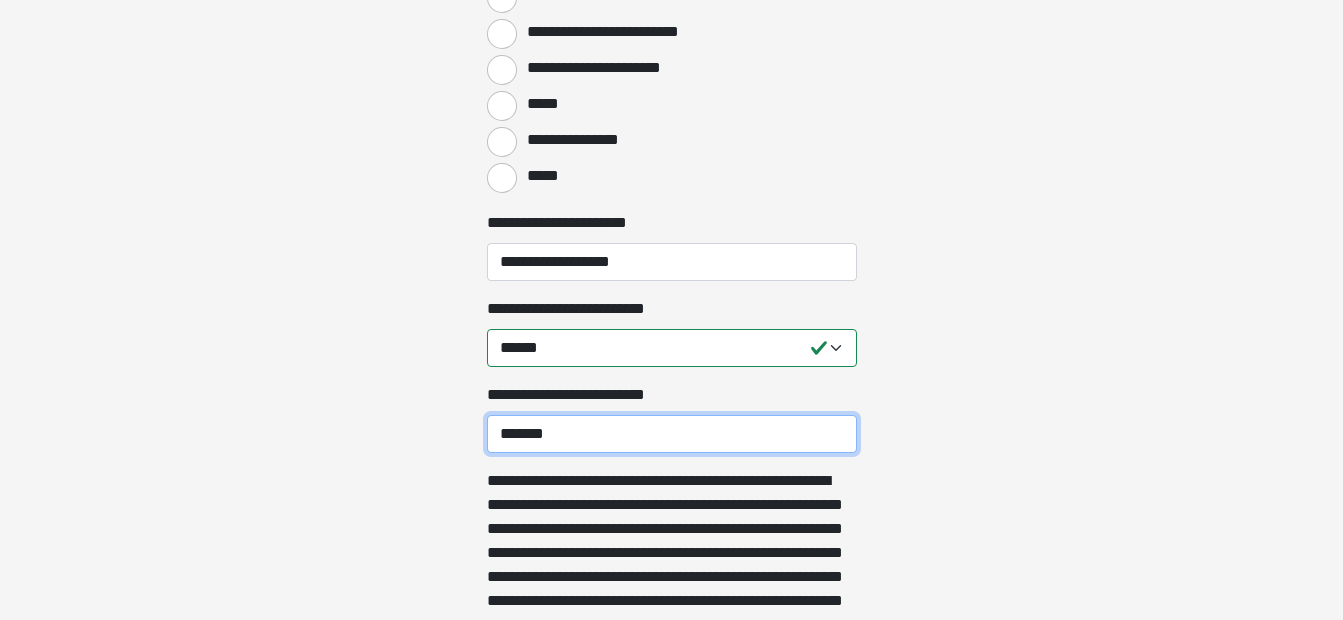 click on "*******" at bounding box center (672, 434) 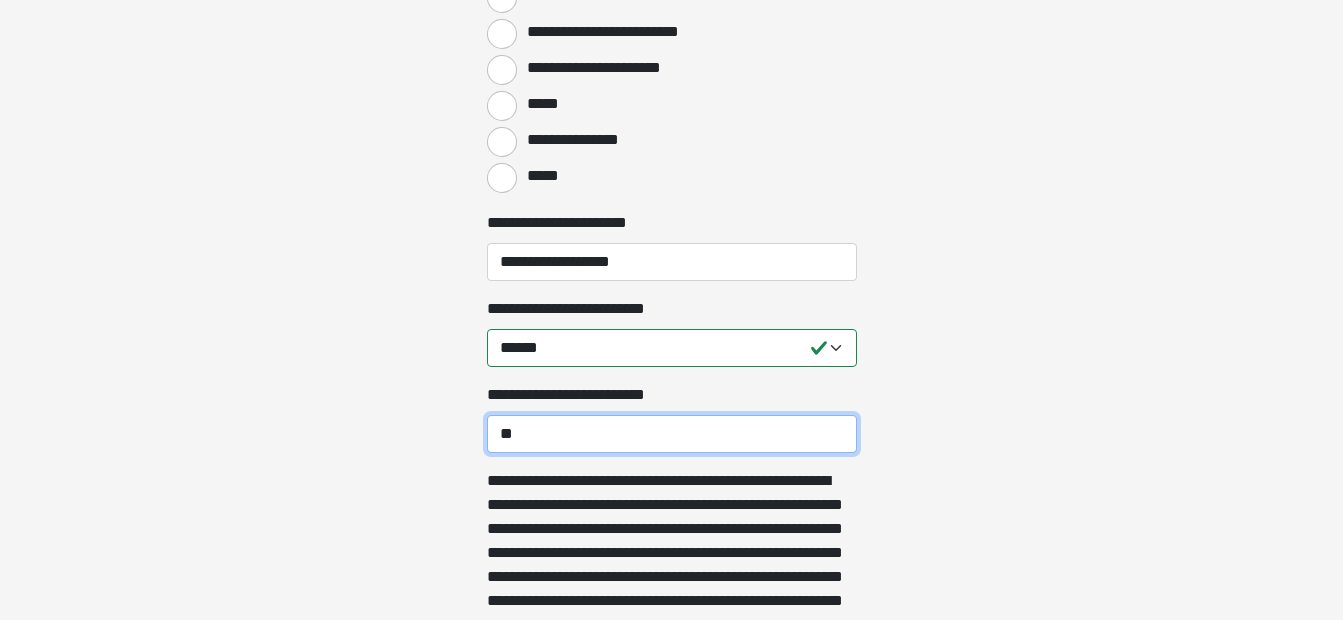 type on "*" 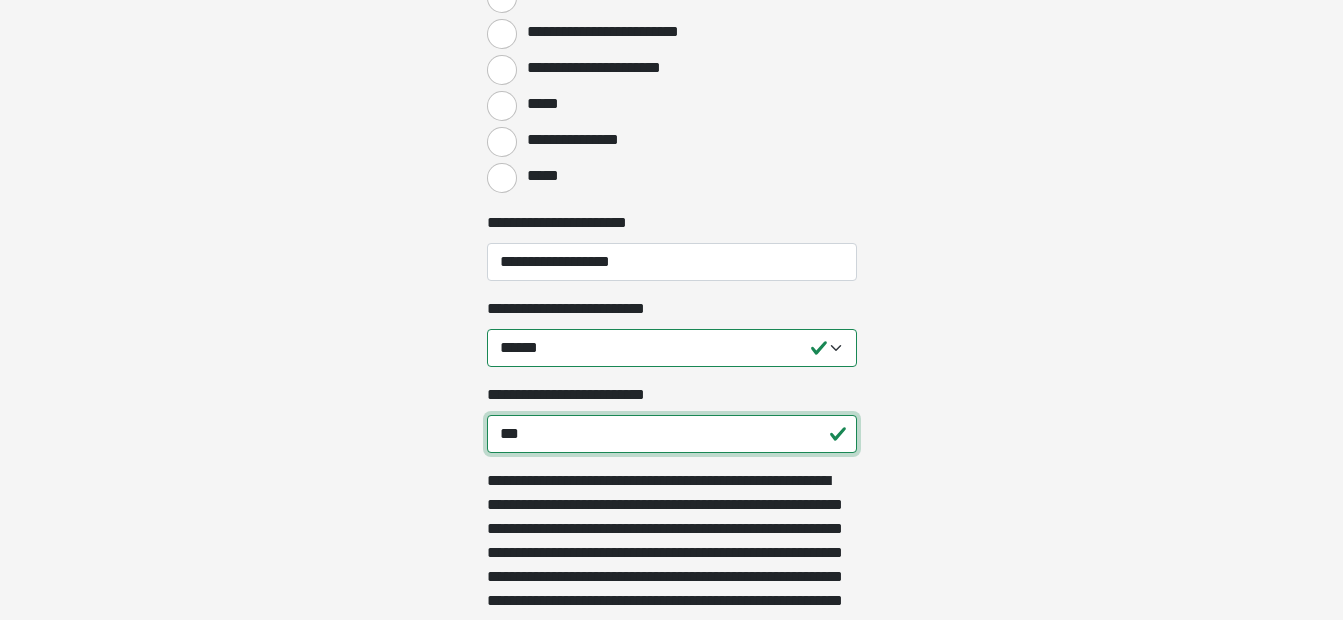 type on "**********" 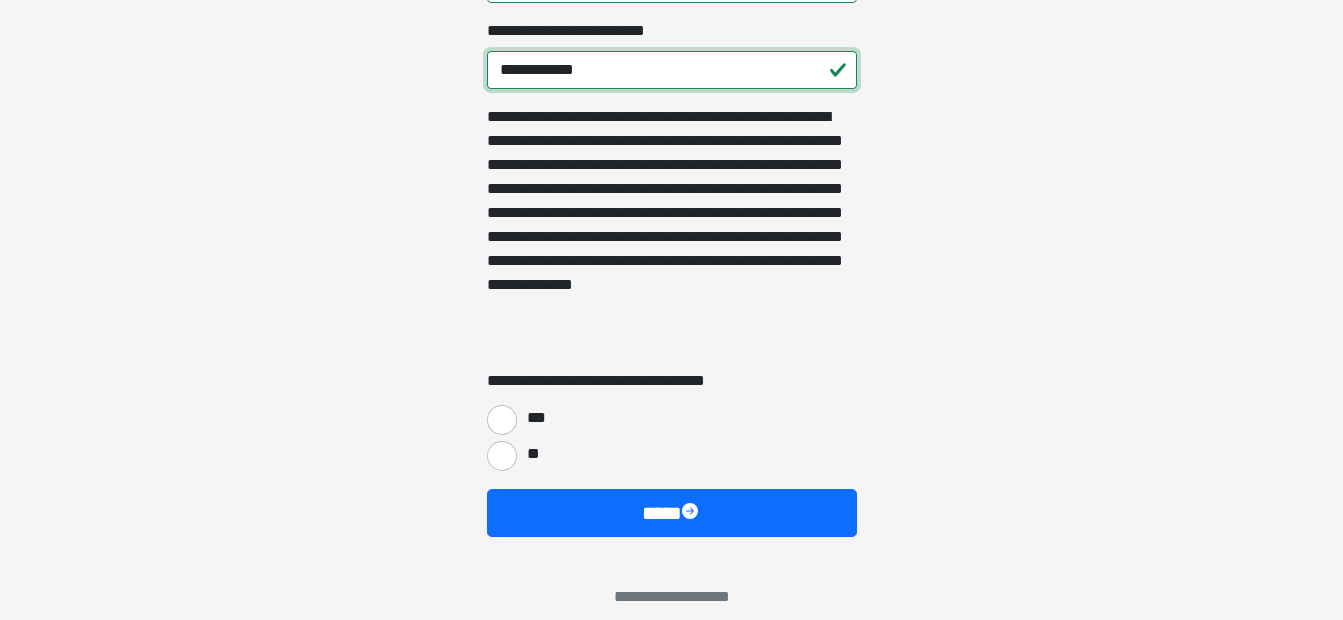 scroll, scrollTop: 5340, scrollLeft: 0, axis: vertical 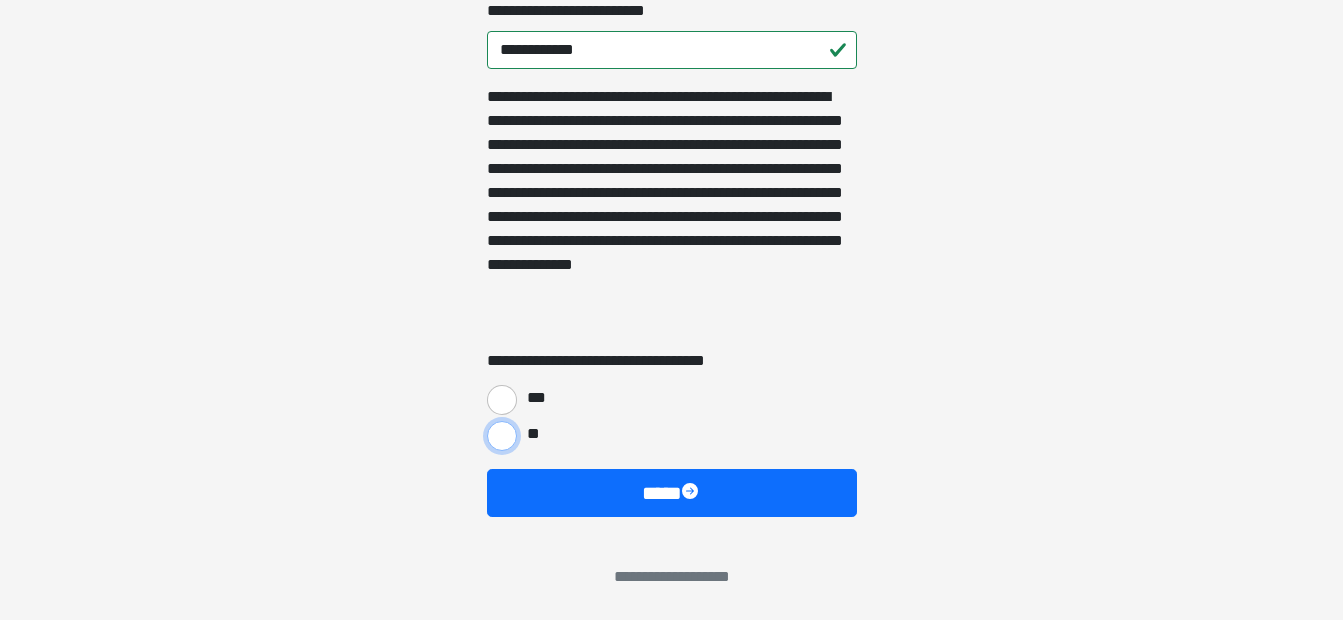 click on "**" at bounding box center (502, 436) 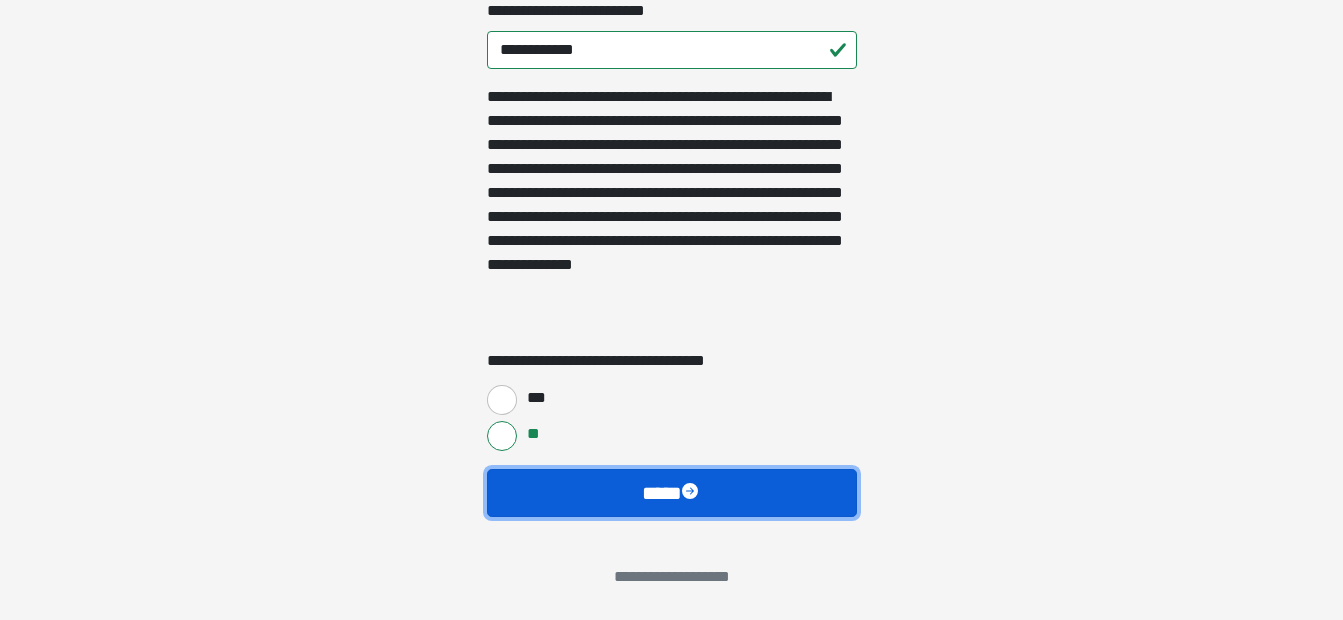 click at bounding box center [692, 493] 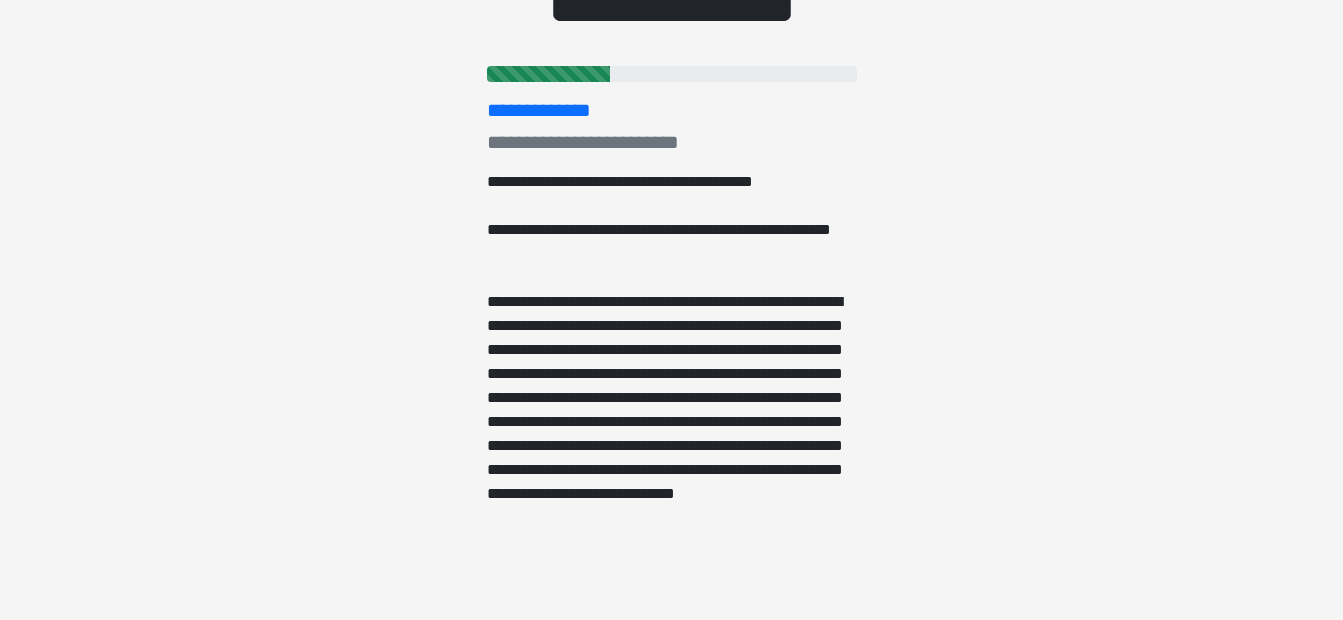 scroll, scrollTop: 0, scrollLeft: 0, axis: both 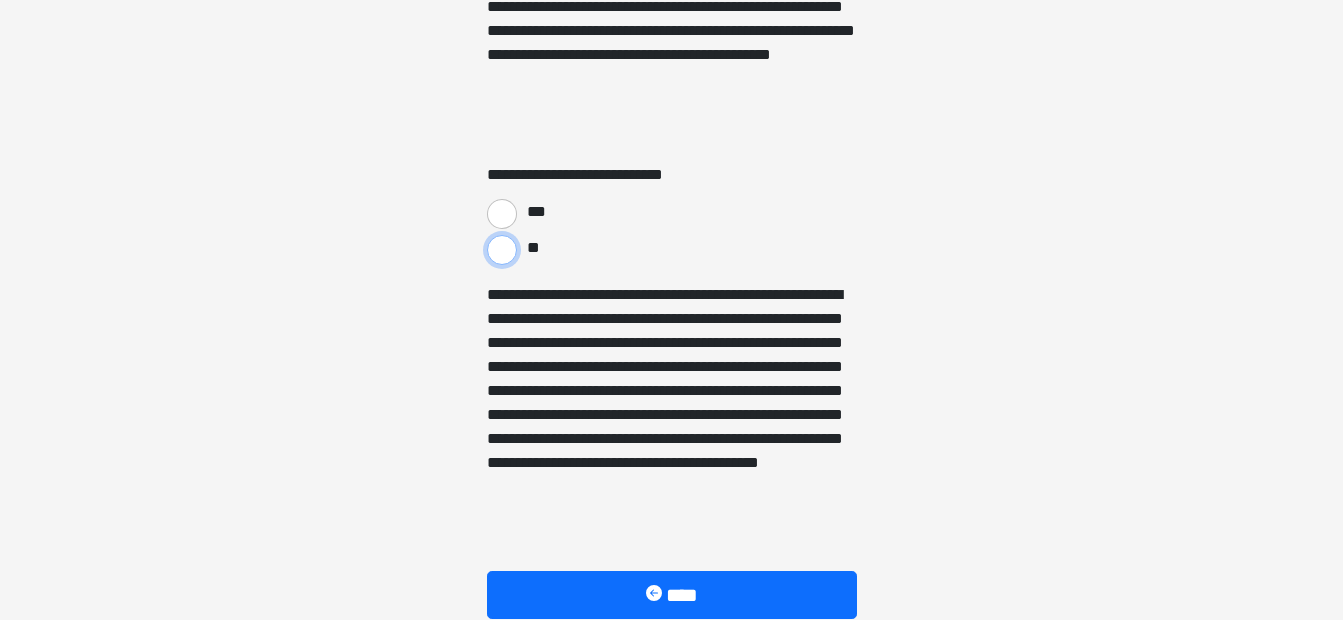 click on "**" at bounding box center [502, 250] 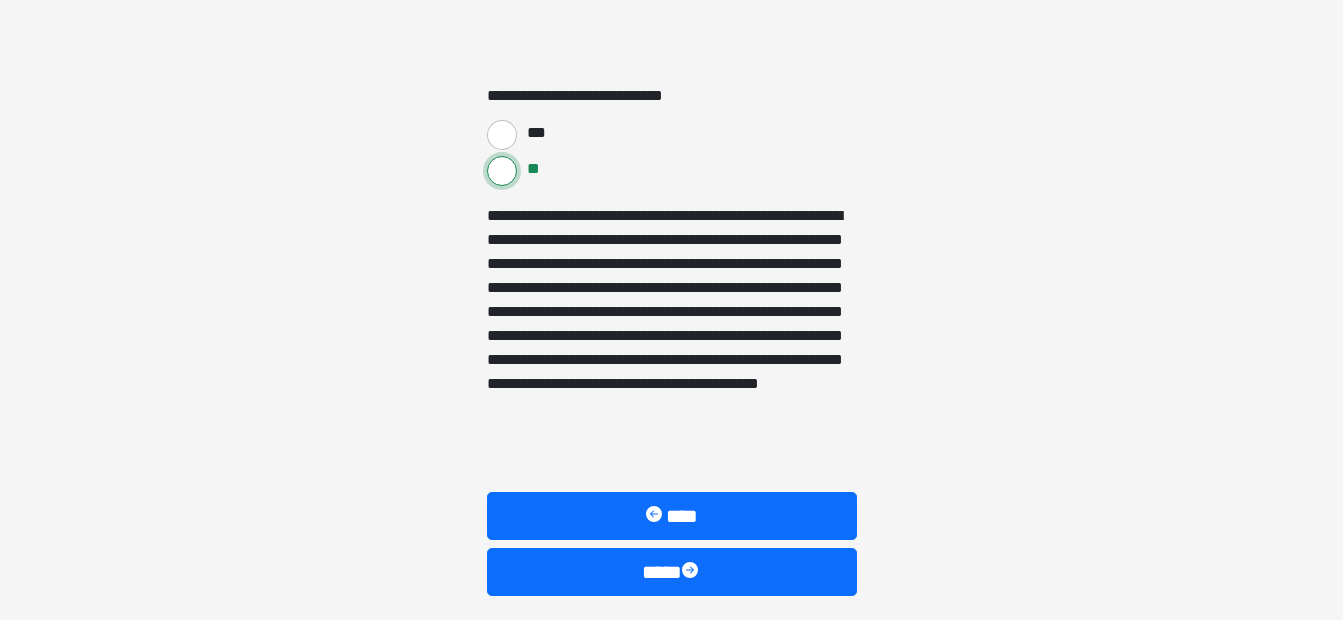 scroll, scrollTop: 3514, scrollLeft: 0, axis: vertical 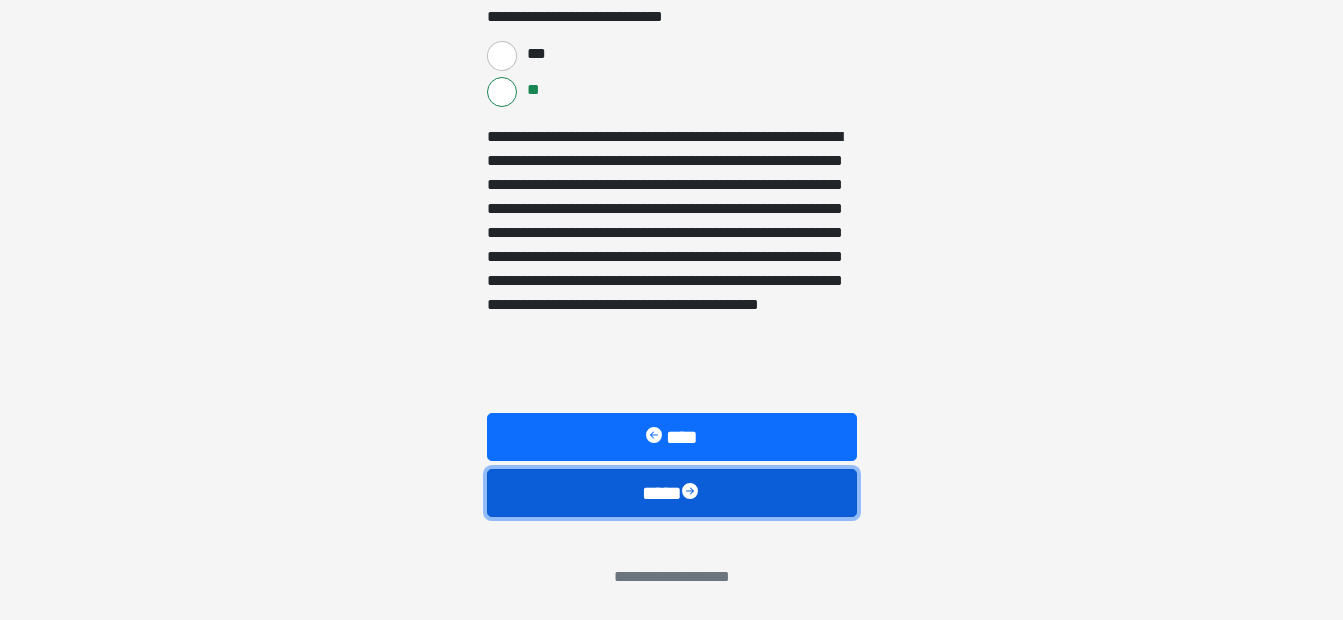 click on "****" at bounding box center [672, 493] 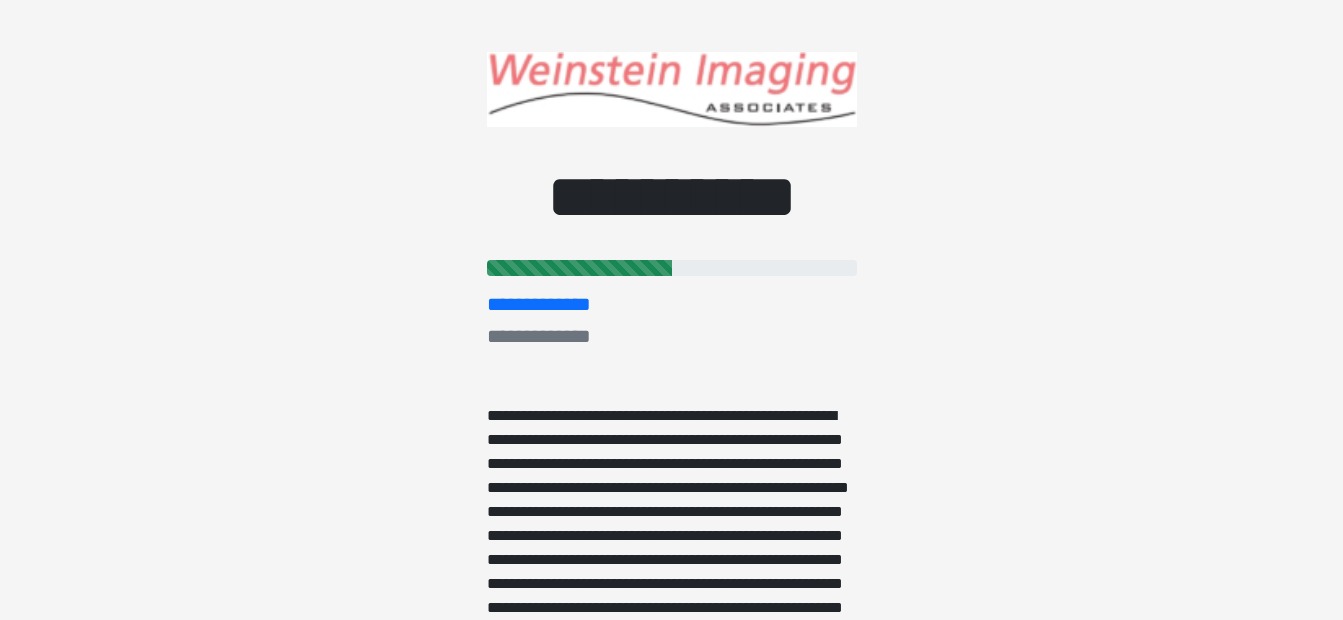 scroll, scrollTop: 0, scrollLeft: 0, axis: both 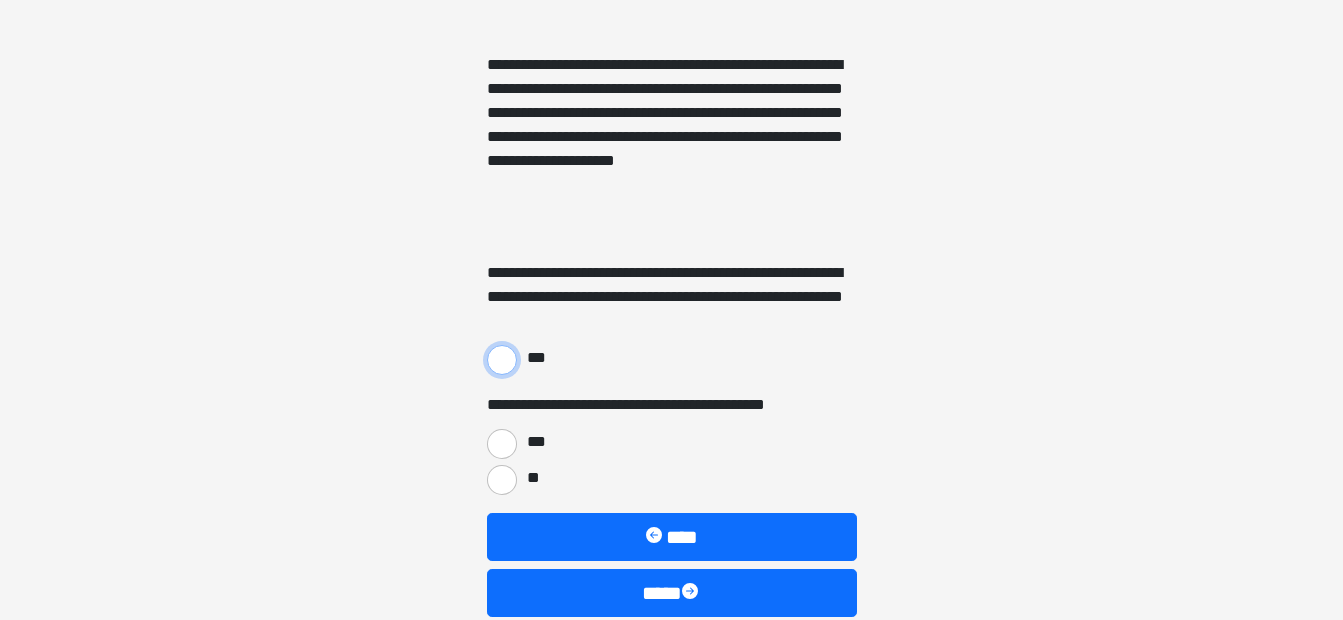click on "***" at bounding box center (502, 360) 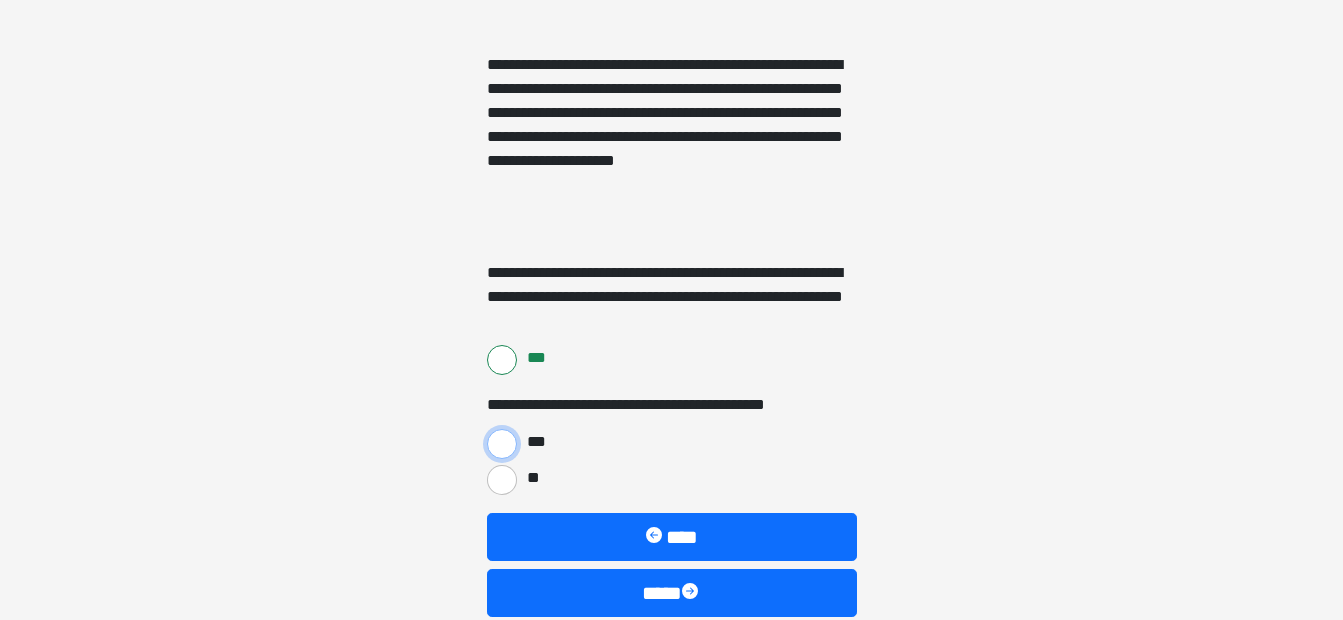 click on "***" at bounding box center (502, 444) 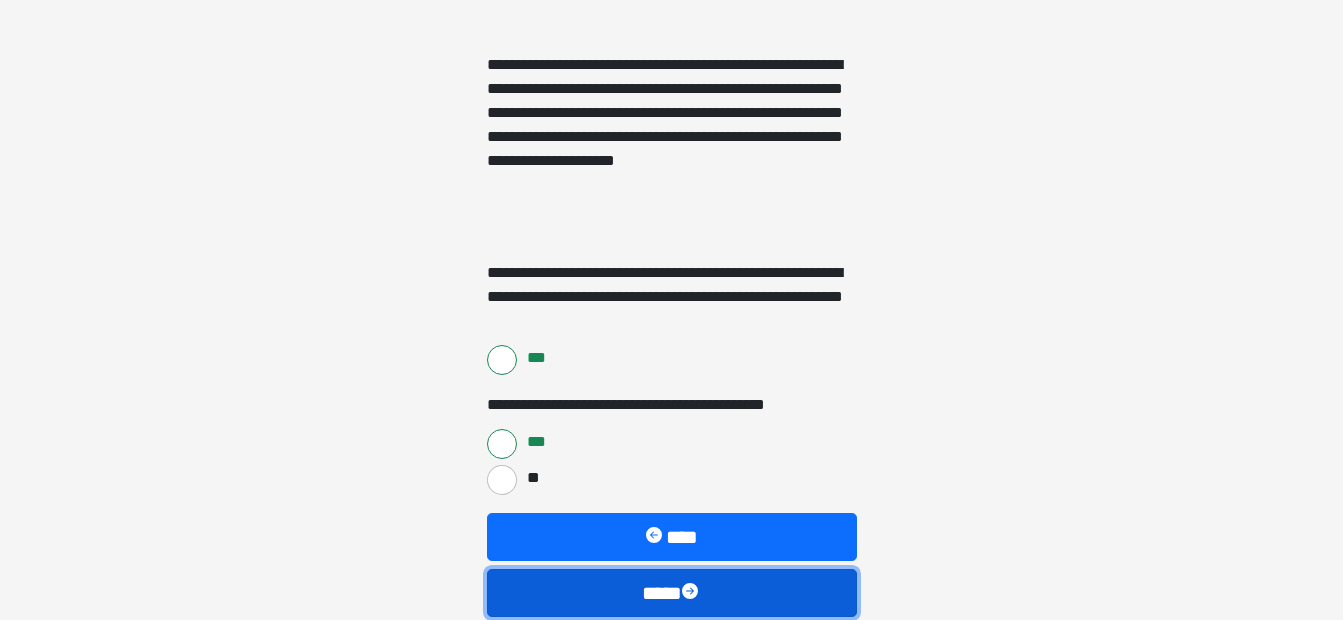 click on "****" at bounding box center (672, 593) 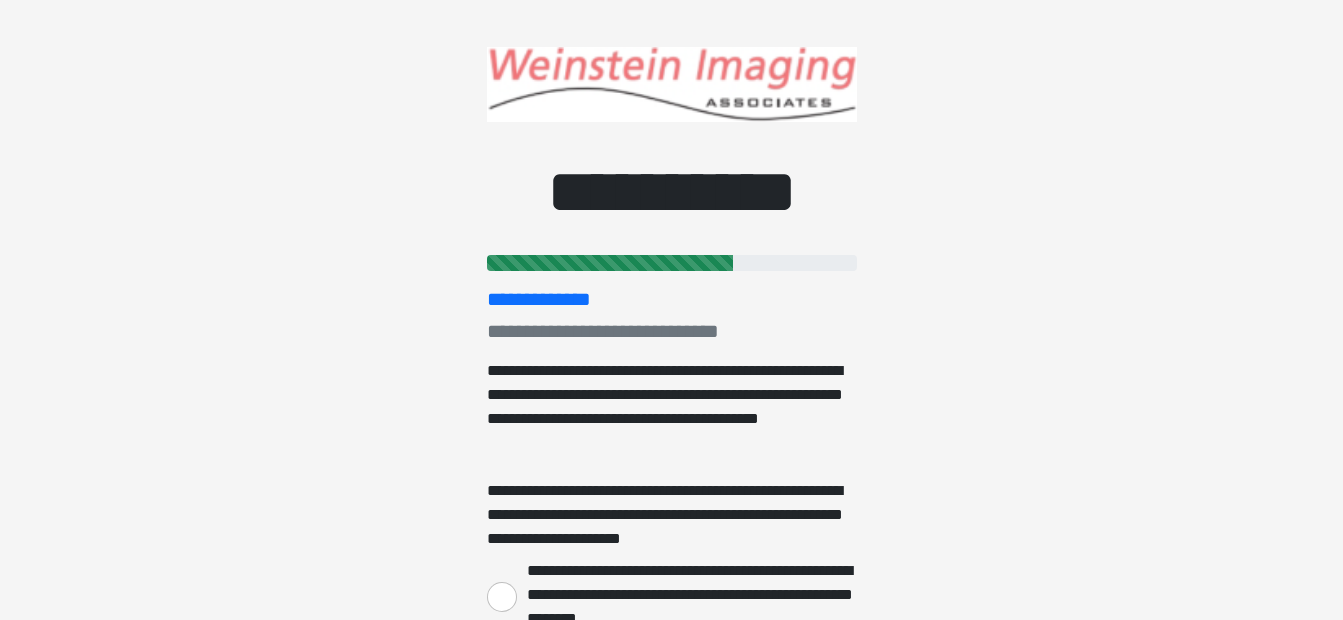scroll, scrollTop: 0, scrollLeft: 0, axis: both 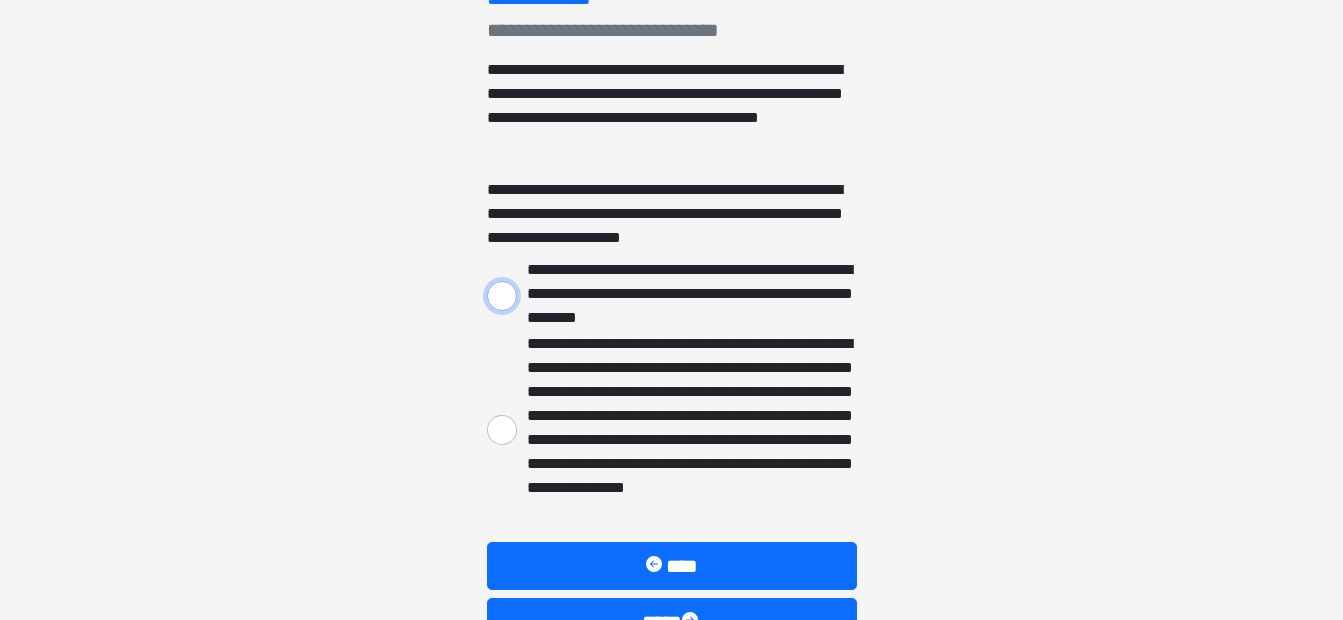 click on "[ADDRESS]" at bounding box center [502, 296] 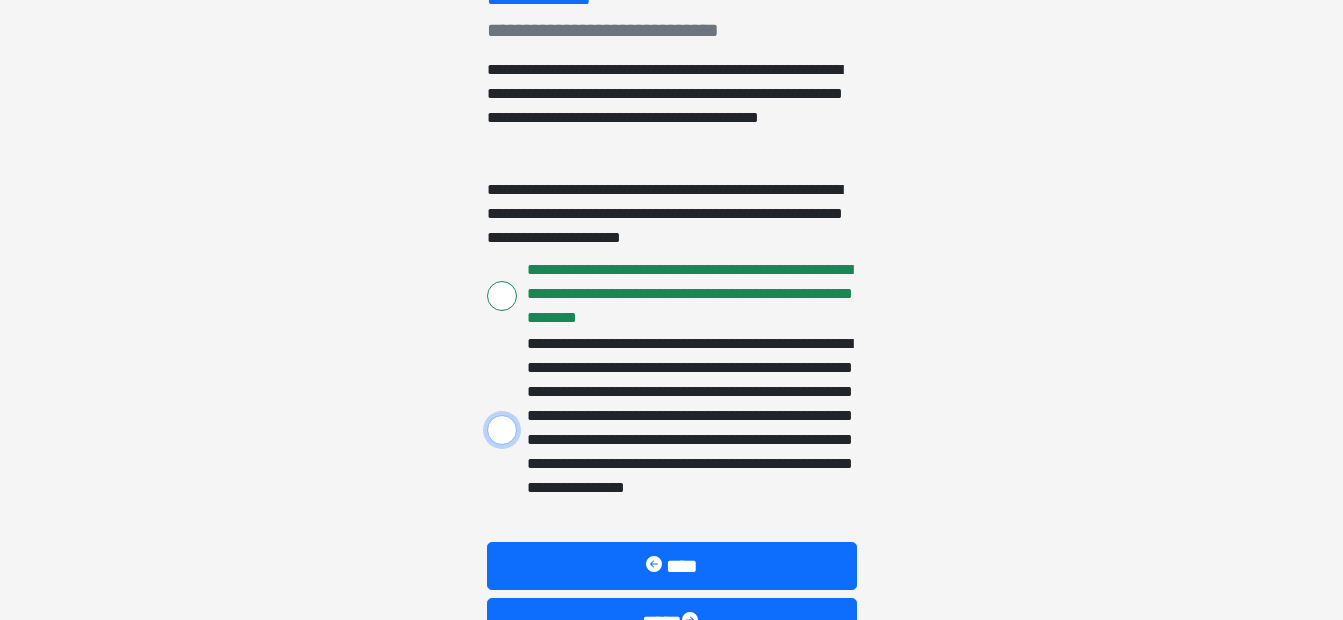 click on "[PHONE]" at bounding box center (502, 430) 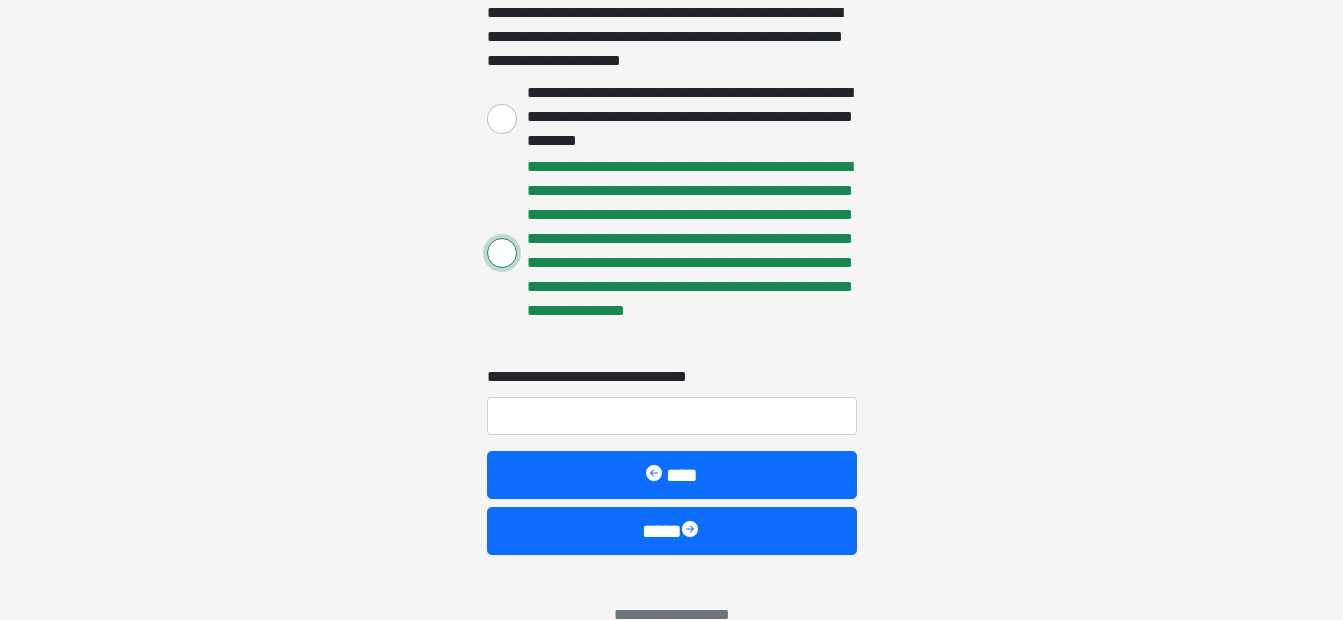 scroll, scrollTop: 490, scrollLeft: 0, axis: vertical 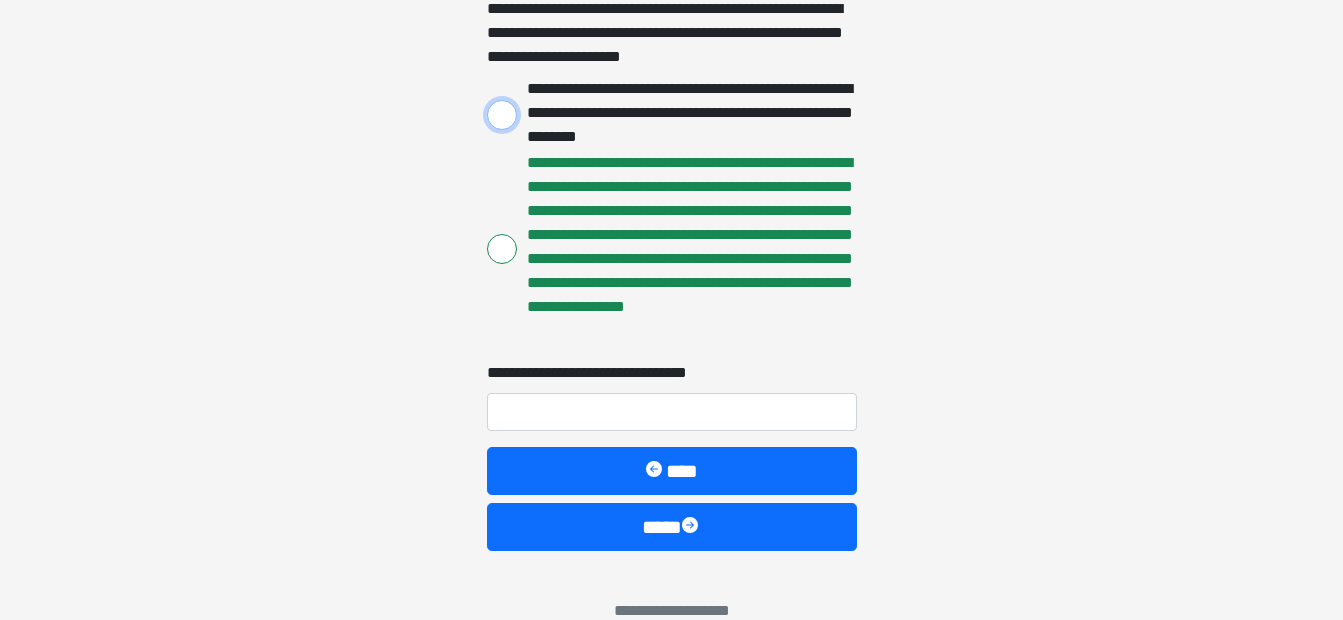 click on "[ADDRESS]" at bounding box center [502, 115] 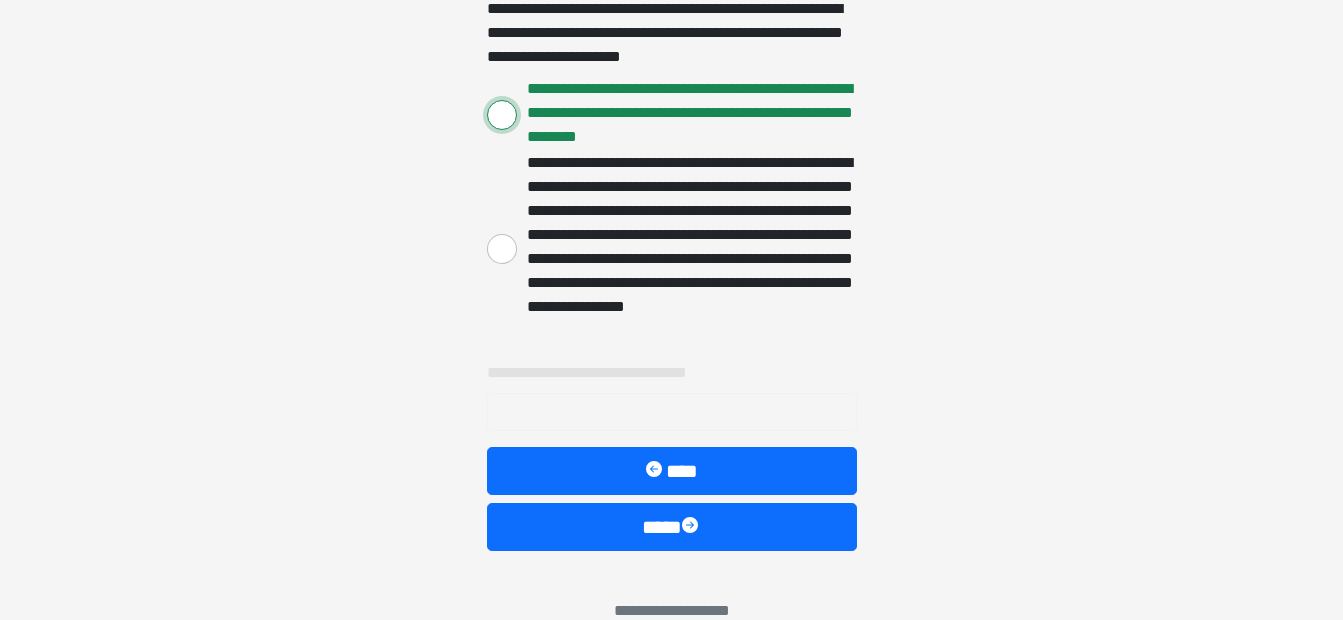 scroll, scrollTop: 438, scrollLeft: 0, axis: vertical 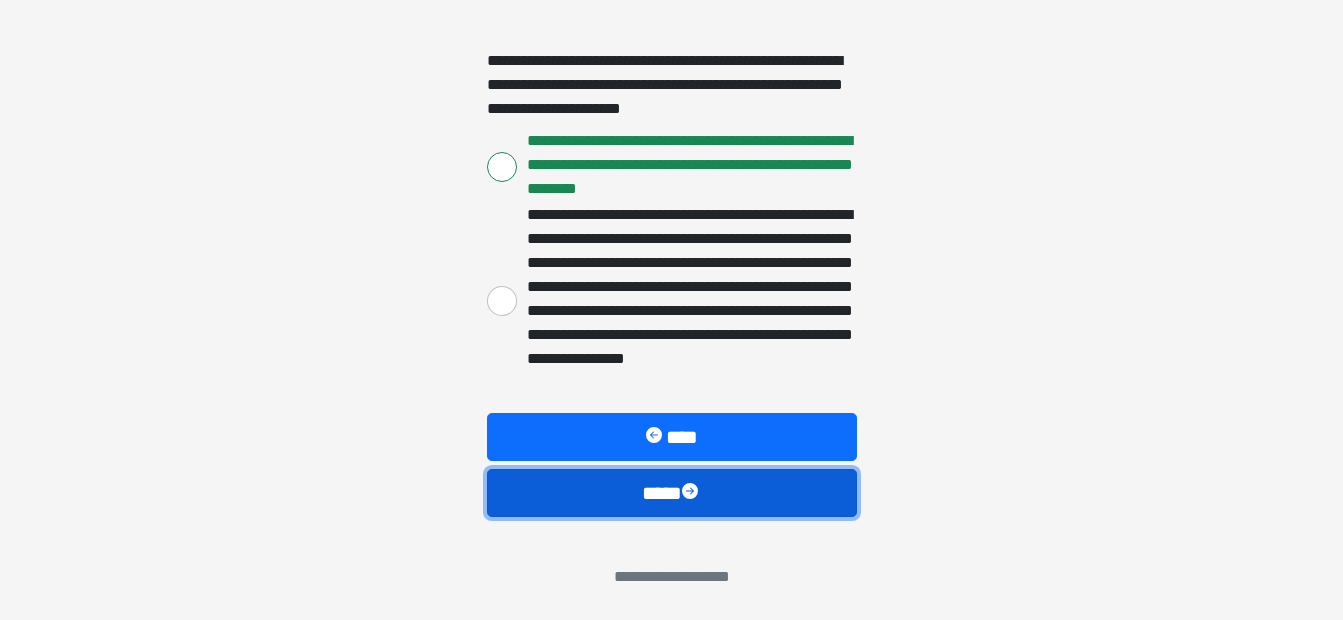 click on "****" at bounding box center [672, 493] 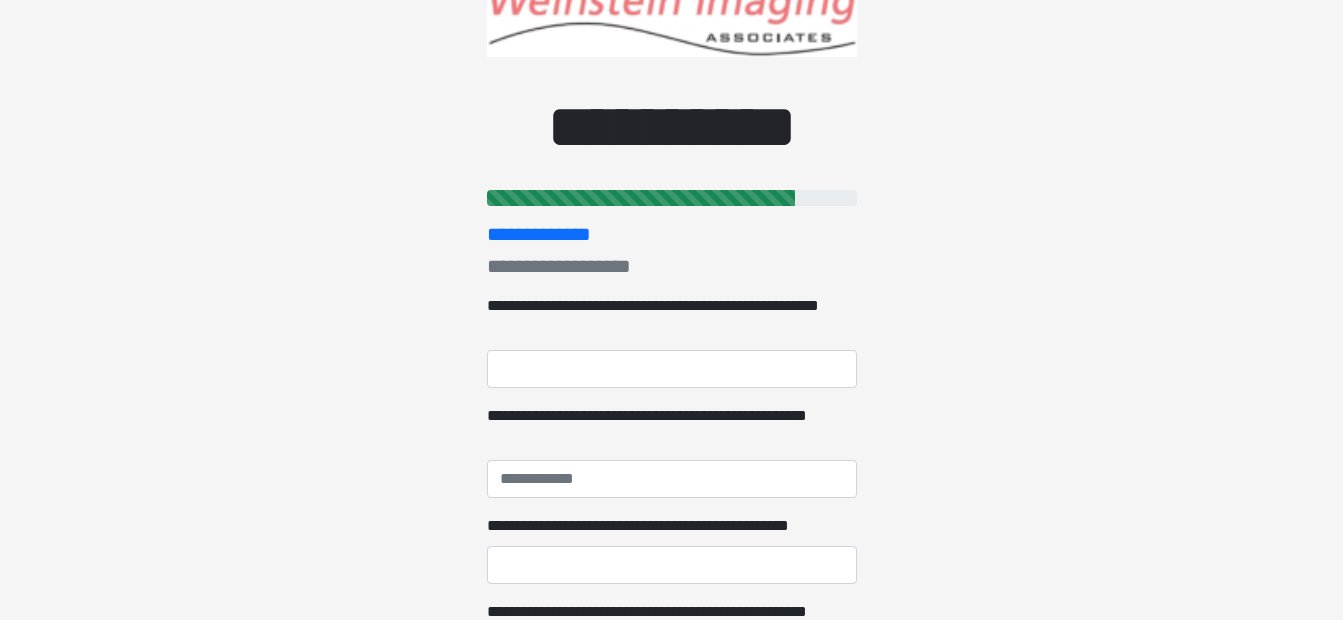 scroll, scrollTop: 0, scrollLeft: 0, axis: both 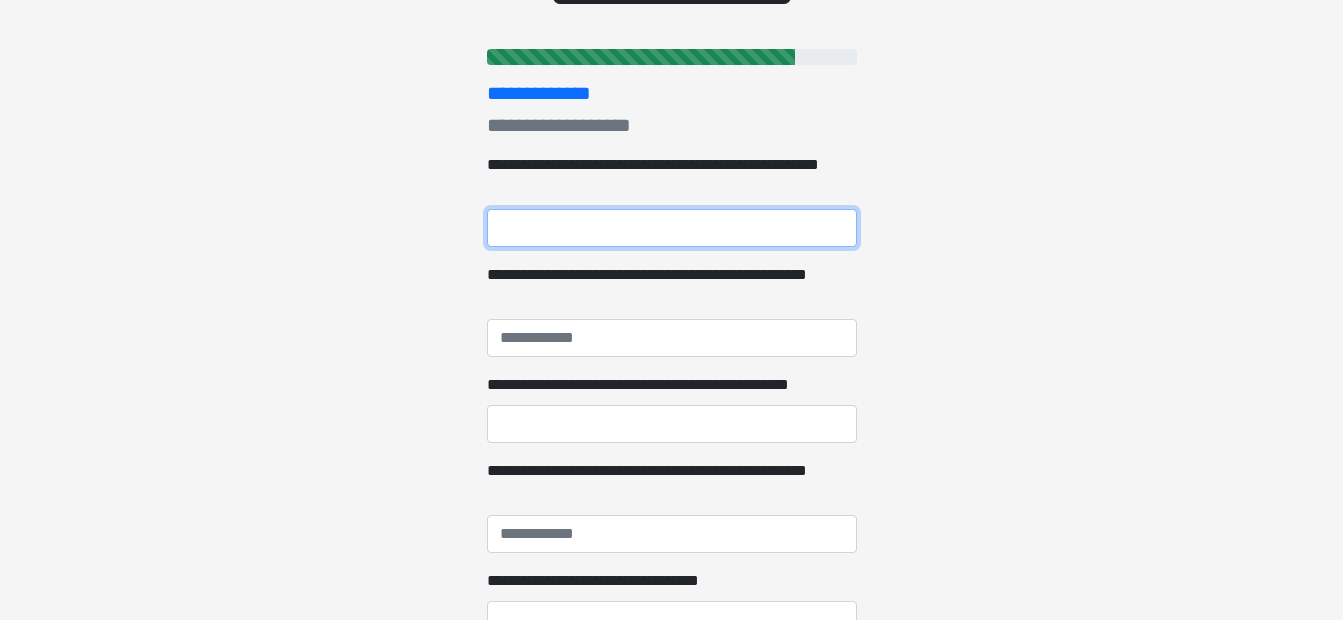 click on "**********" at bounding box center [672, 228] 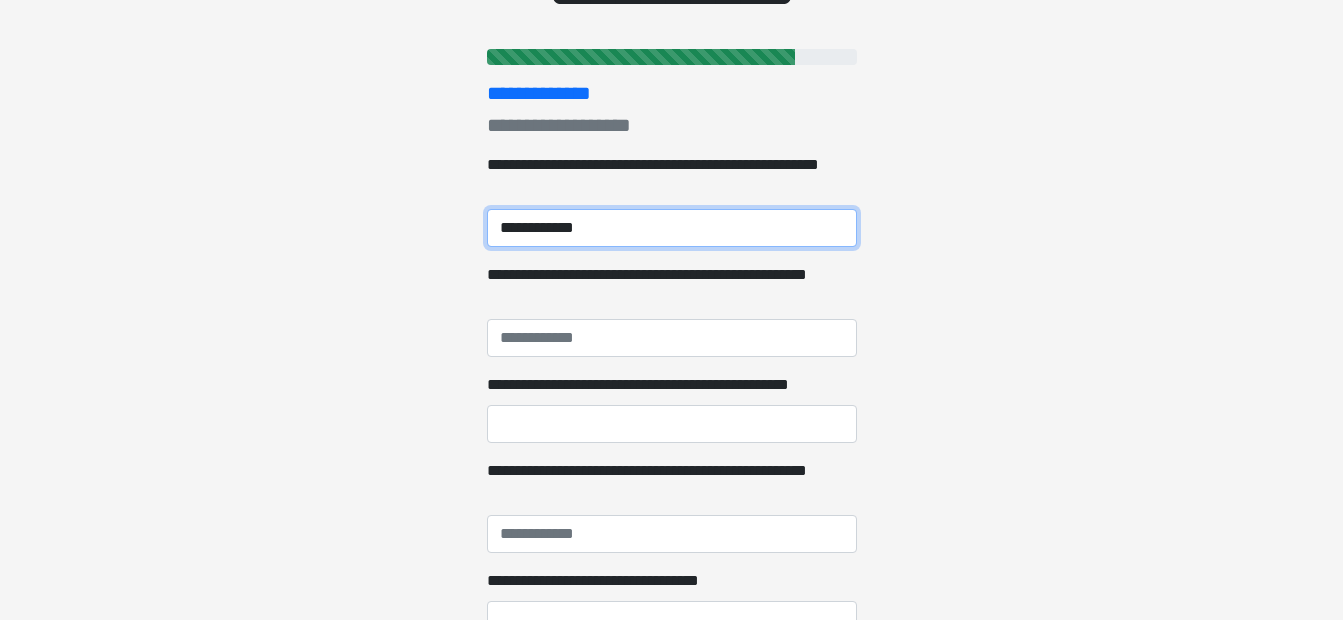 type on "**********" 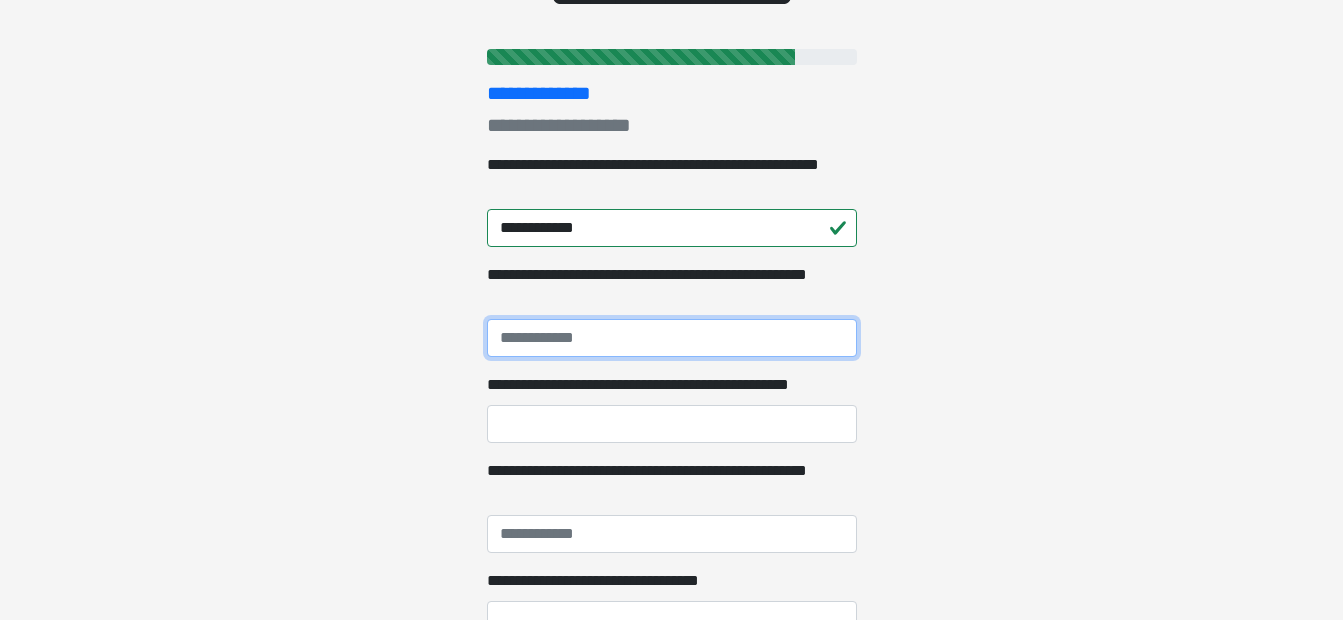 click on "**********" at bounding box center [672, 338] 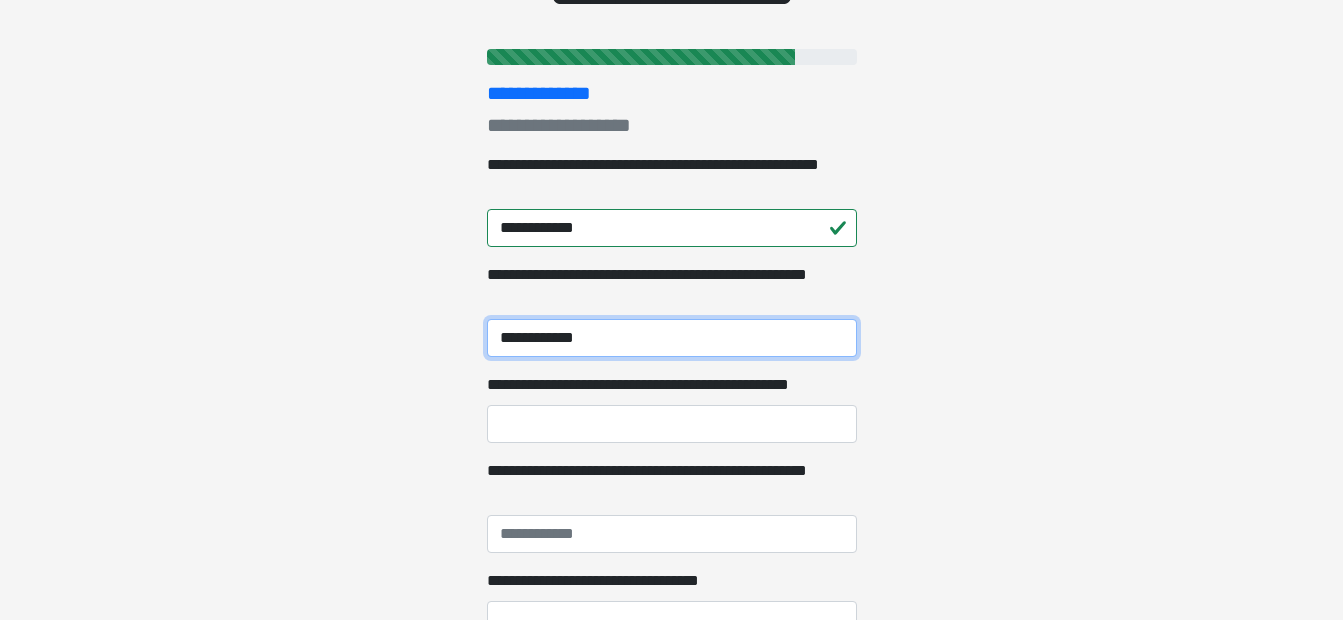 type on "**********" 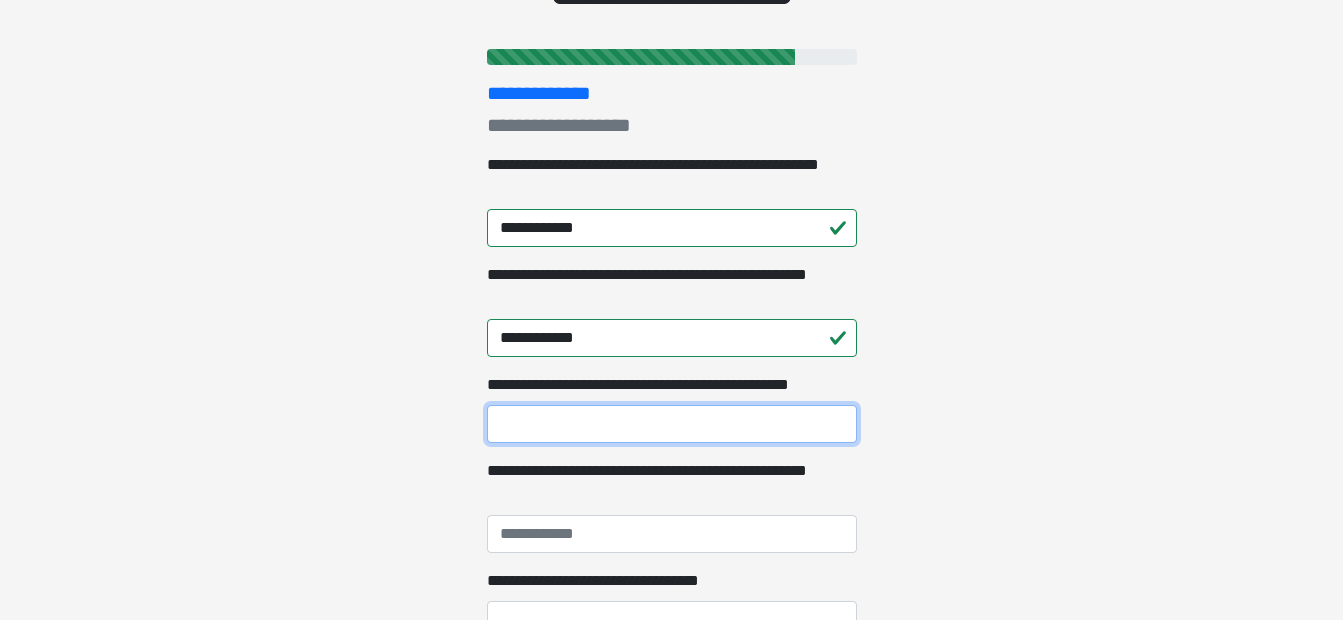 click on "[NUMBER] [STREET], [CITY], [STATE]" at bounding box center (672, 424) 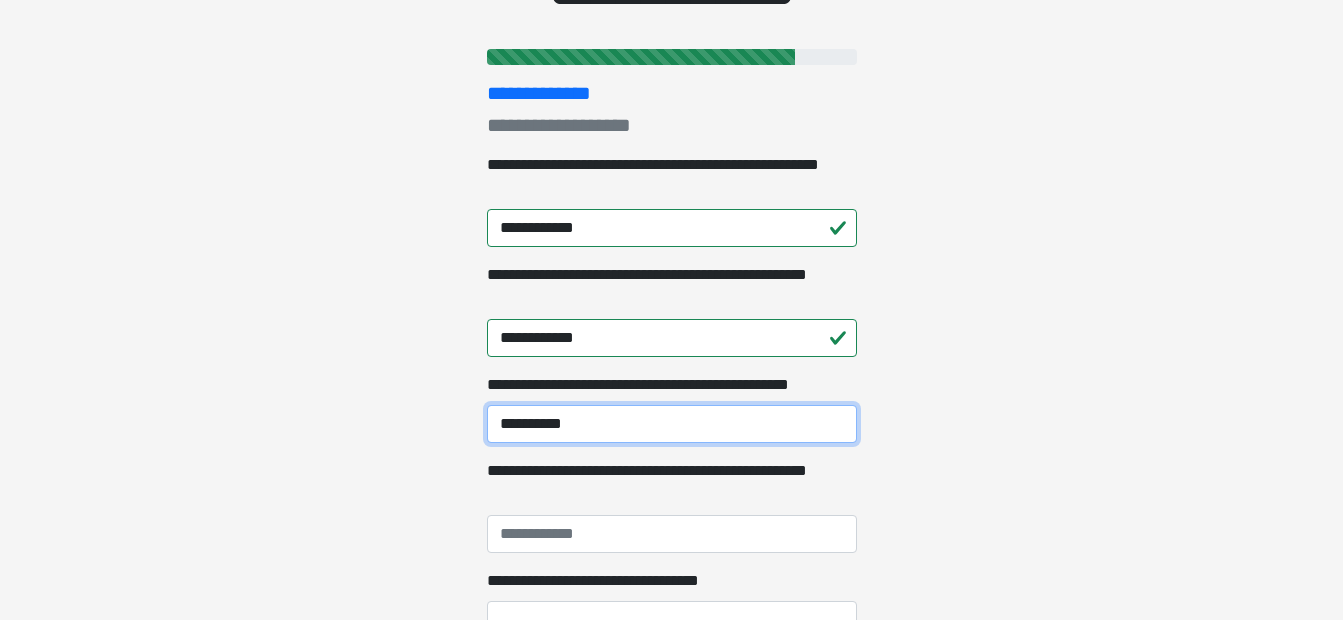 type on "**********" 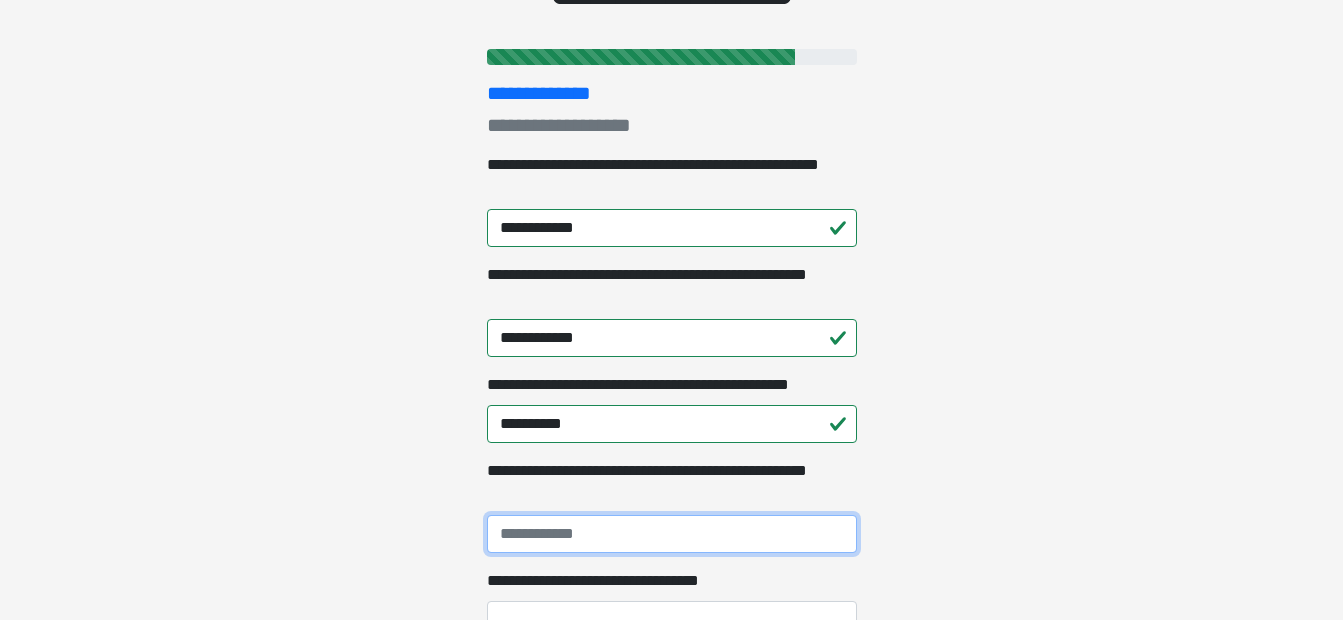 click on "**********" at bounding box center [672, 534] 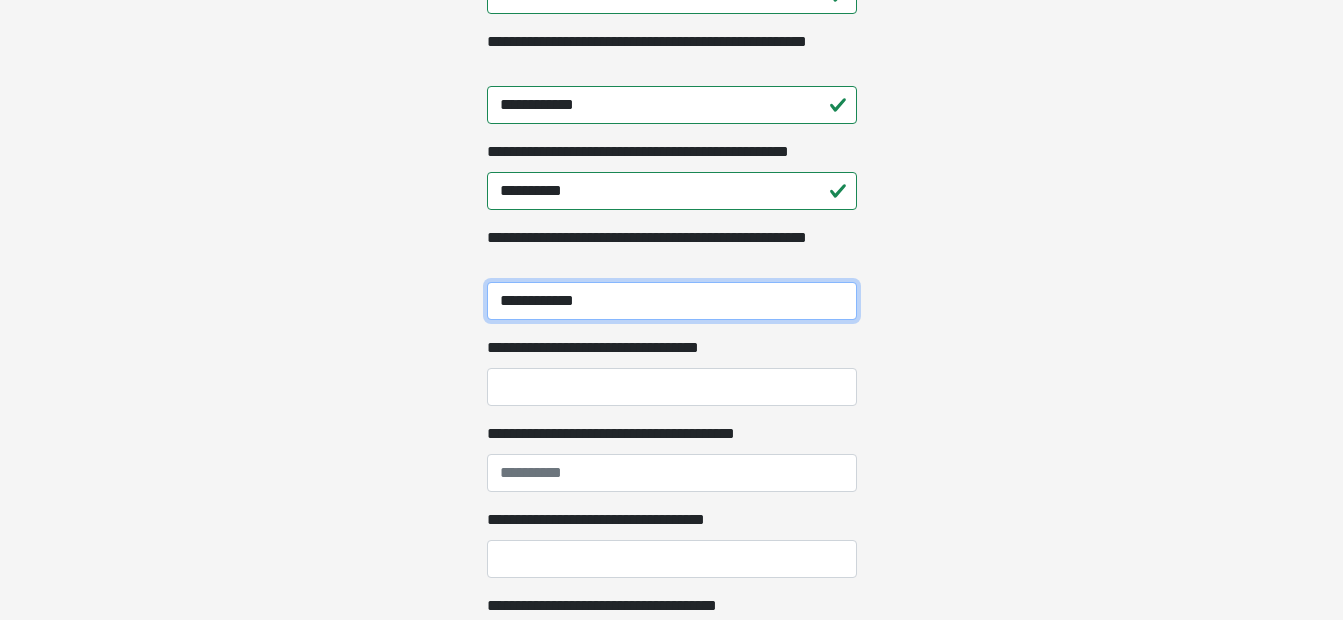 scroll, scrollTop: 506, scrollLeft: 0, axis: vertical 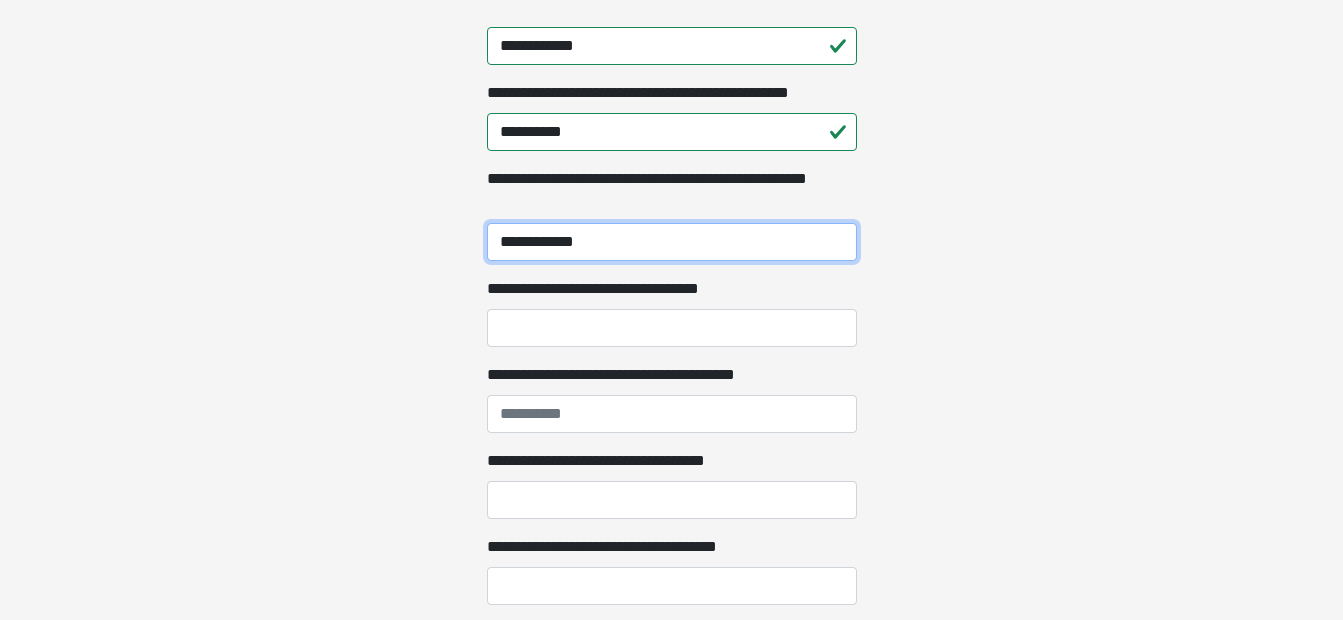type on "**********" 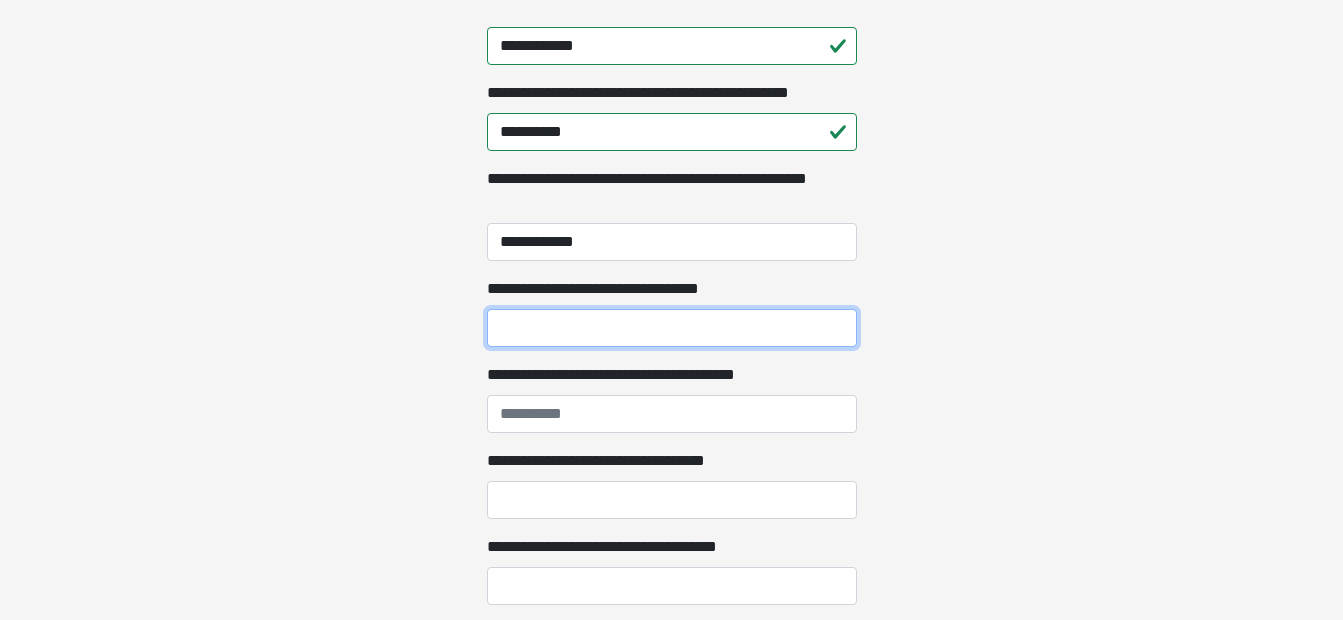 click on "**********" at bounding box center (672, 328) 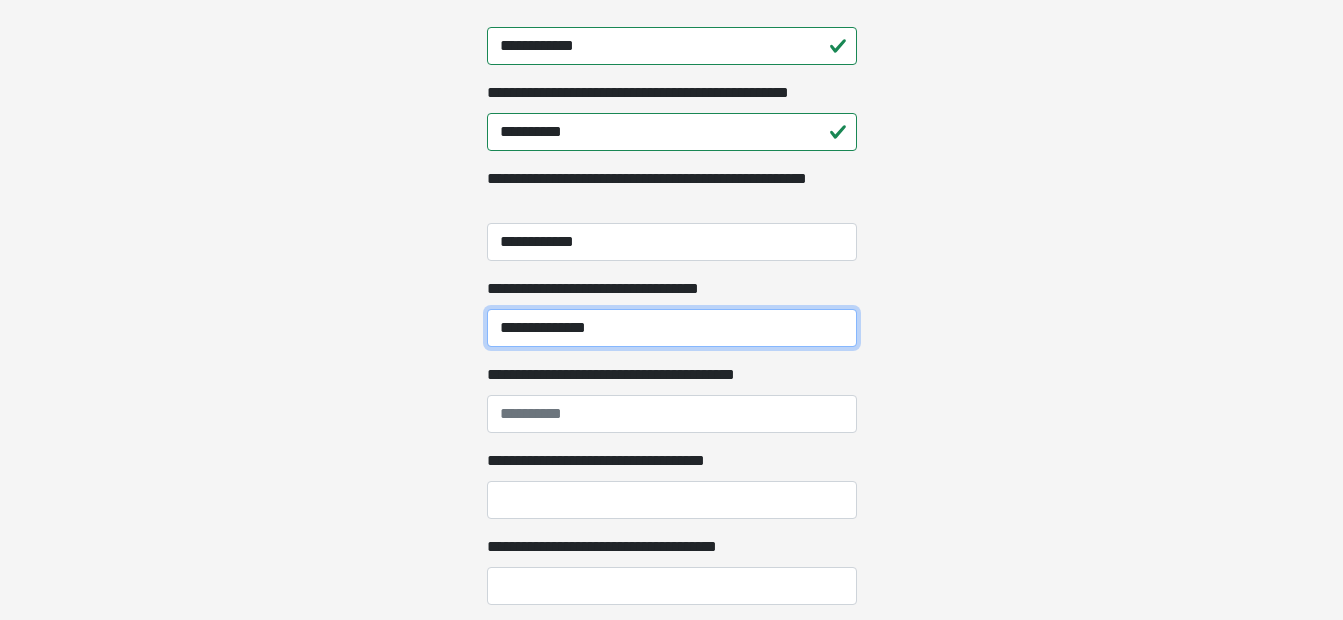 type on "**********" 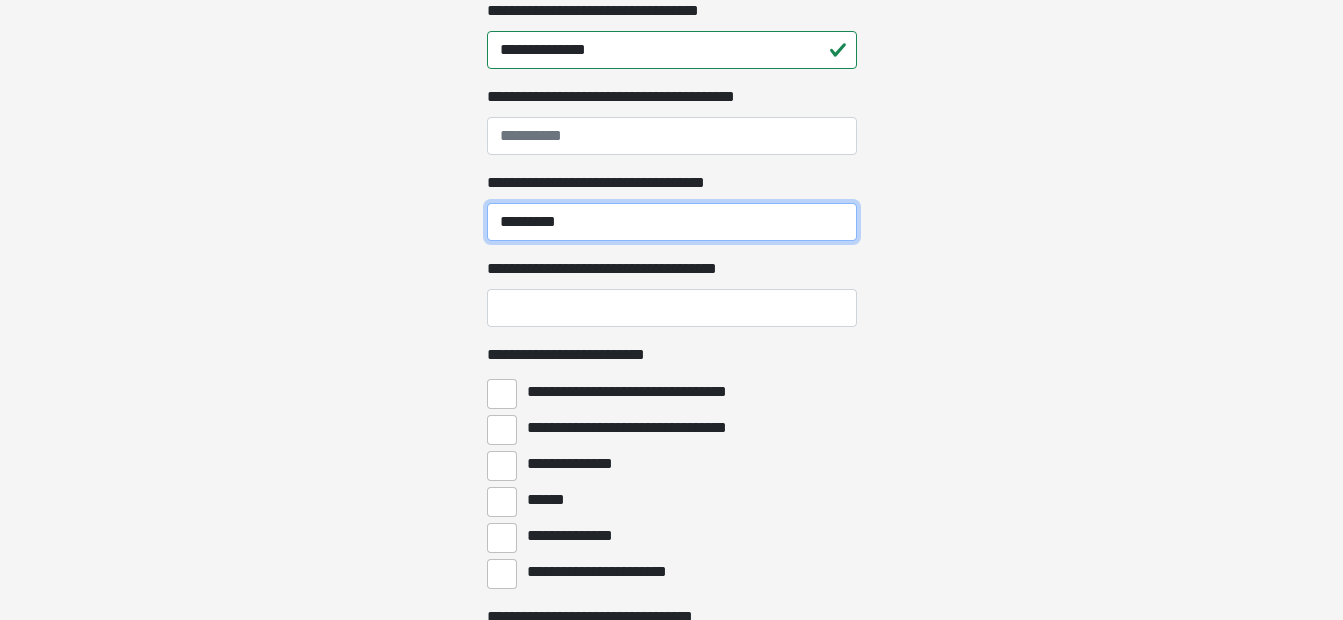 scroll, scrollTop: 791, scrollLeft: 0, axis: vertical 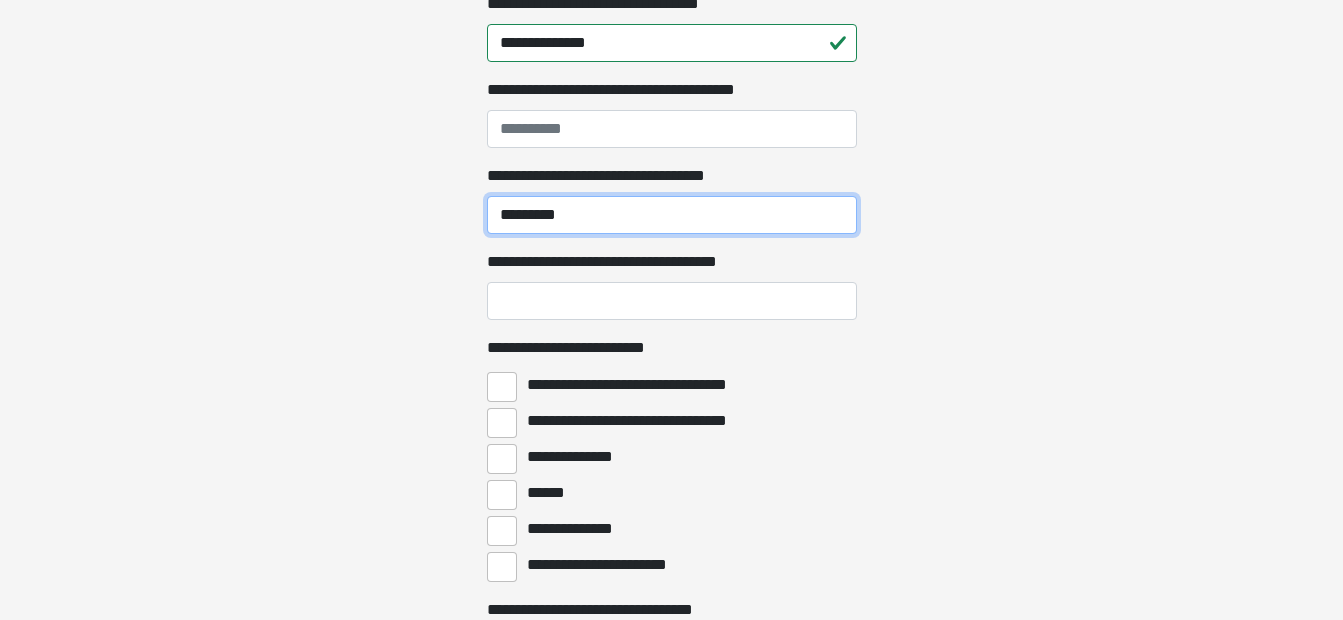 type on "*********" 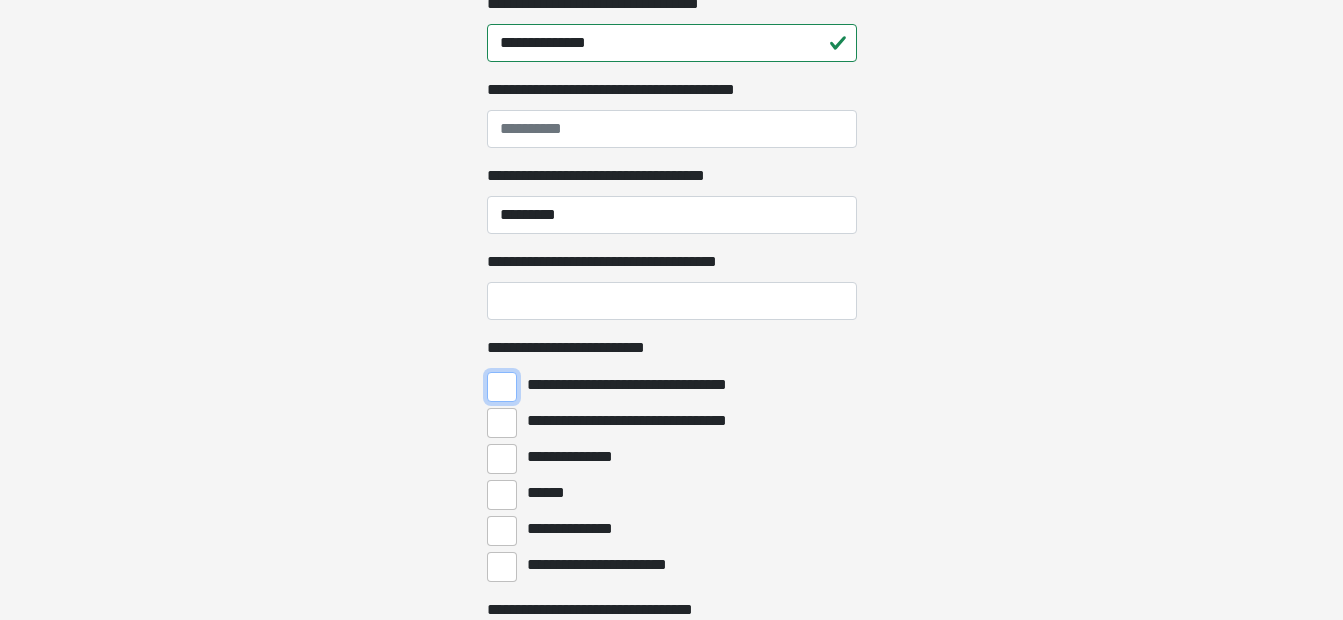 click on "**********" at bounding box center [502, 387] 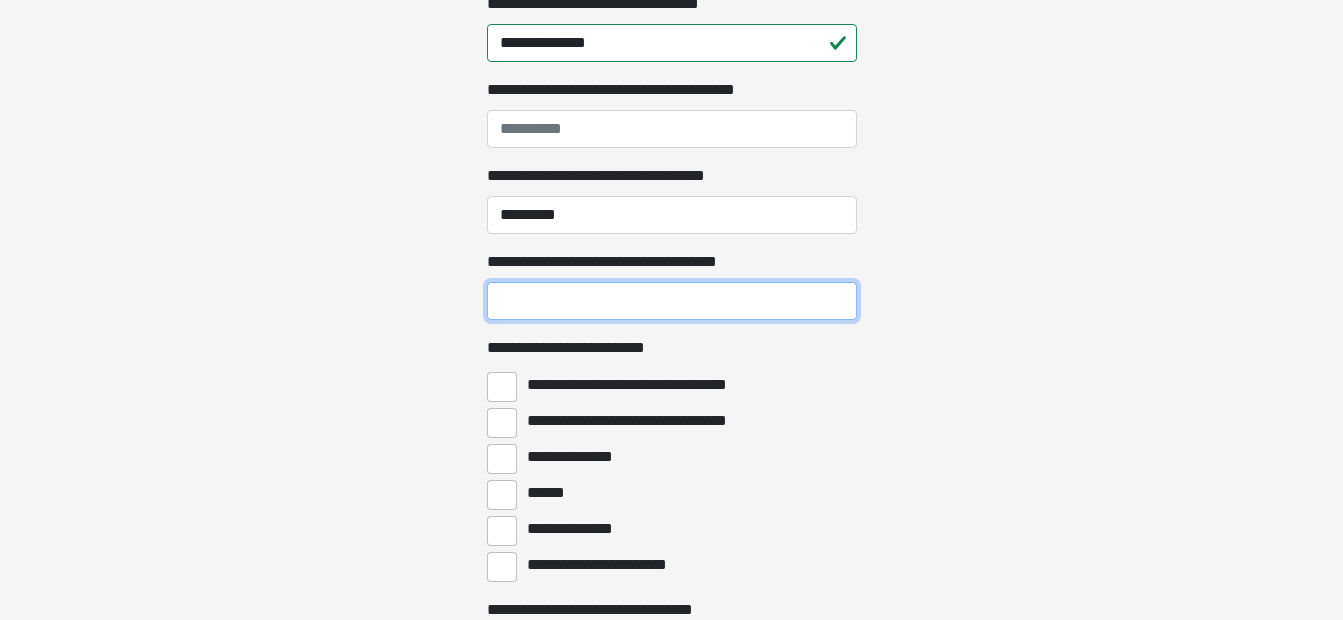 click on "**********" at bounding box center (672, 301) 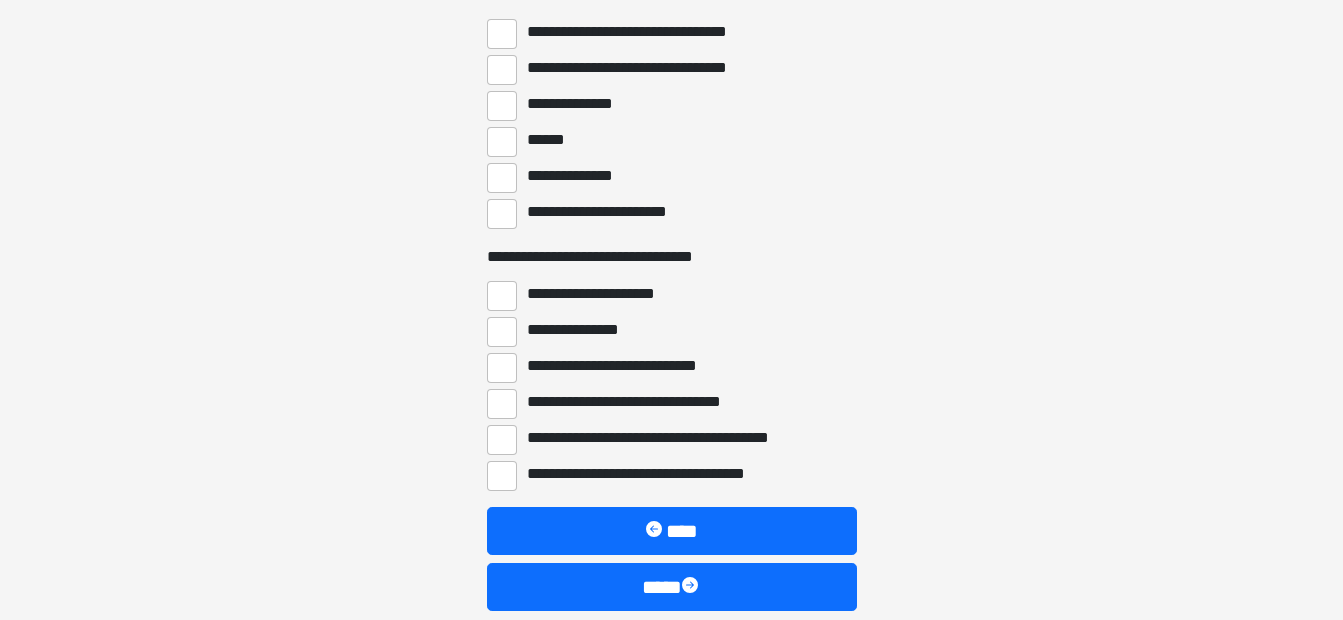 scroll, scrollTop: 1150, scrollLeft: 0, axis: vertical 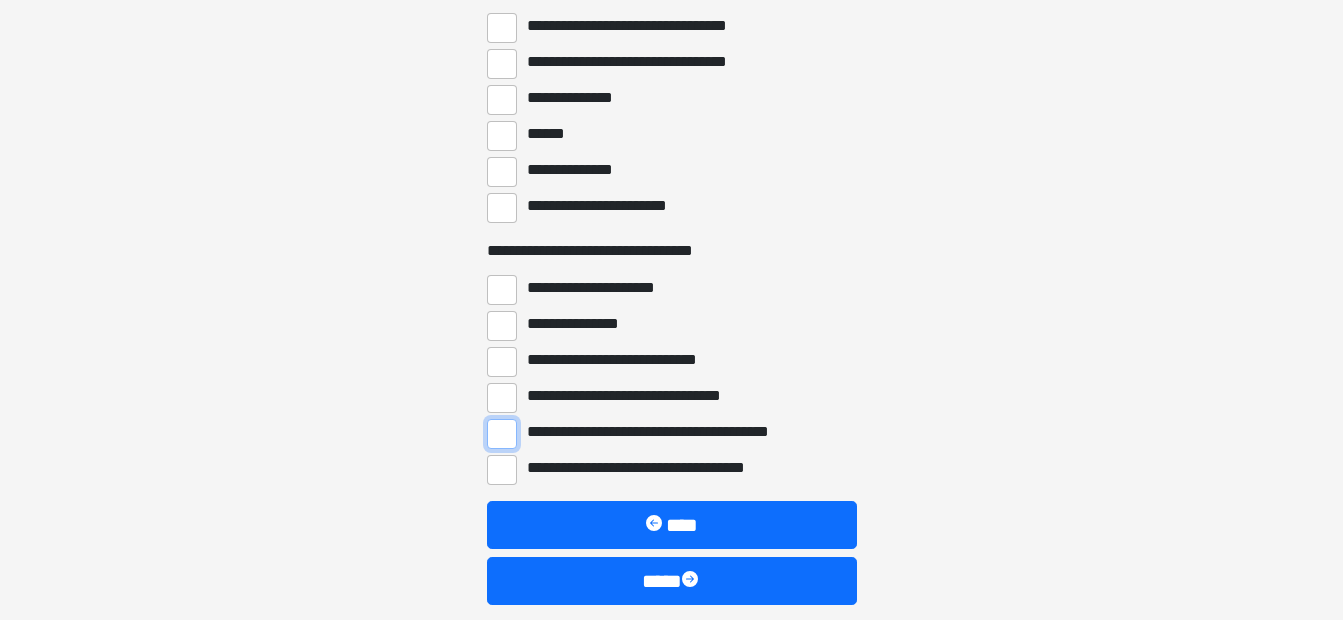 click on "**********" at bounding box center [502, 434] 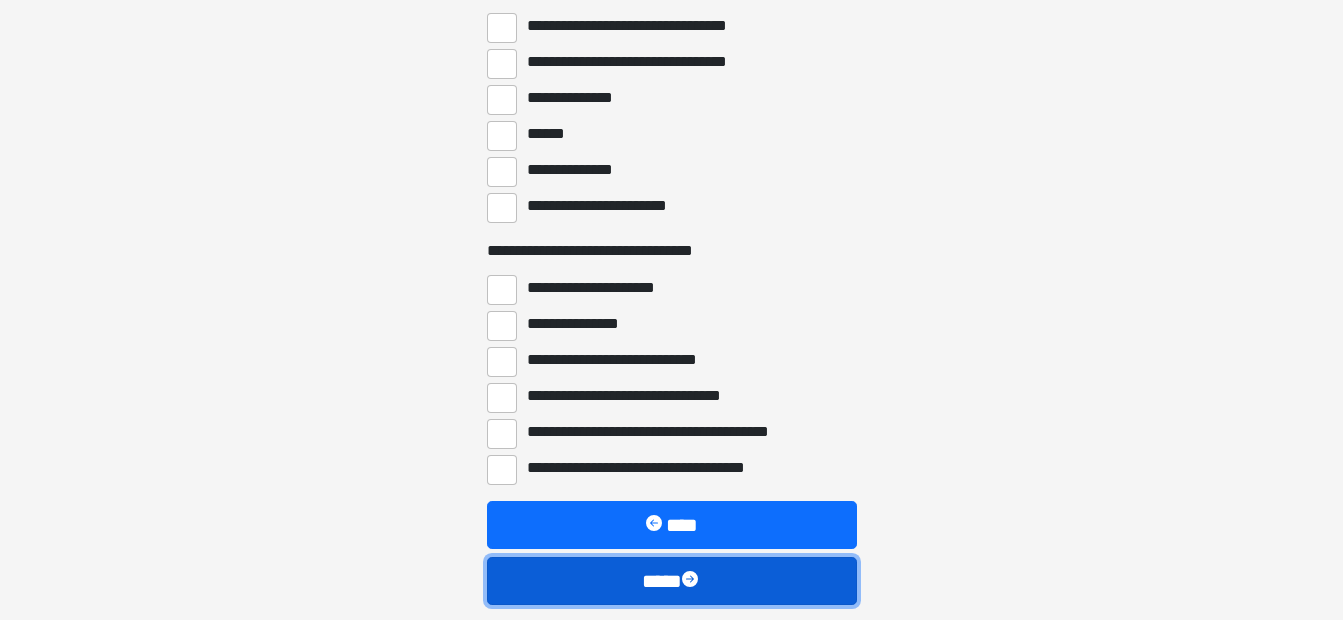 click on "****" at bounding box center [672, 581] 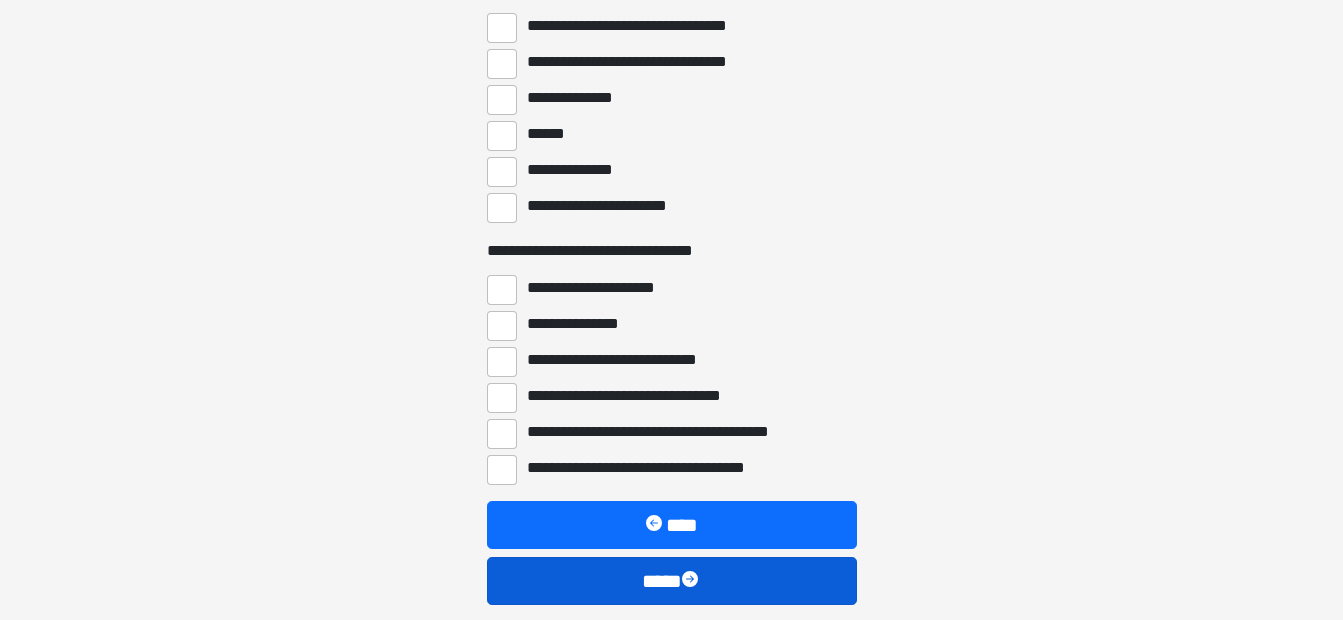 scroll, scrollTop: 144, scrollLeft: 0, axis: vertical 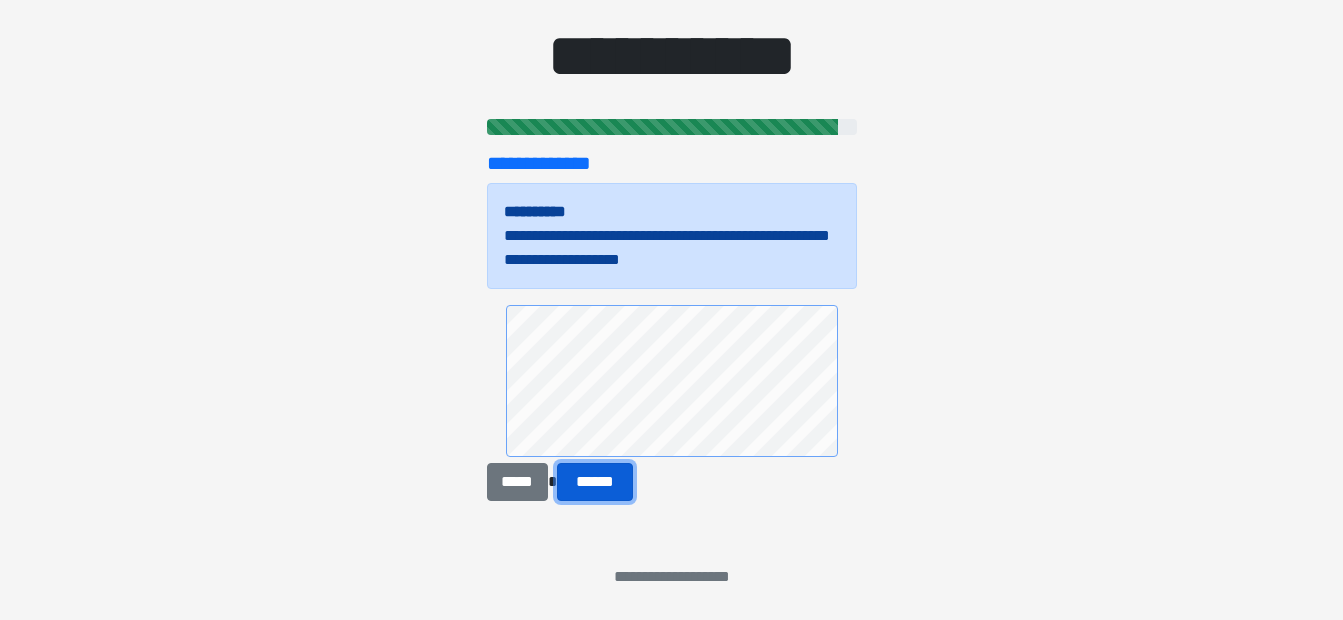 click on "******" at bounding box center [595, 482] 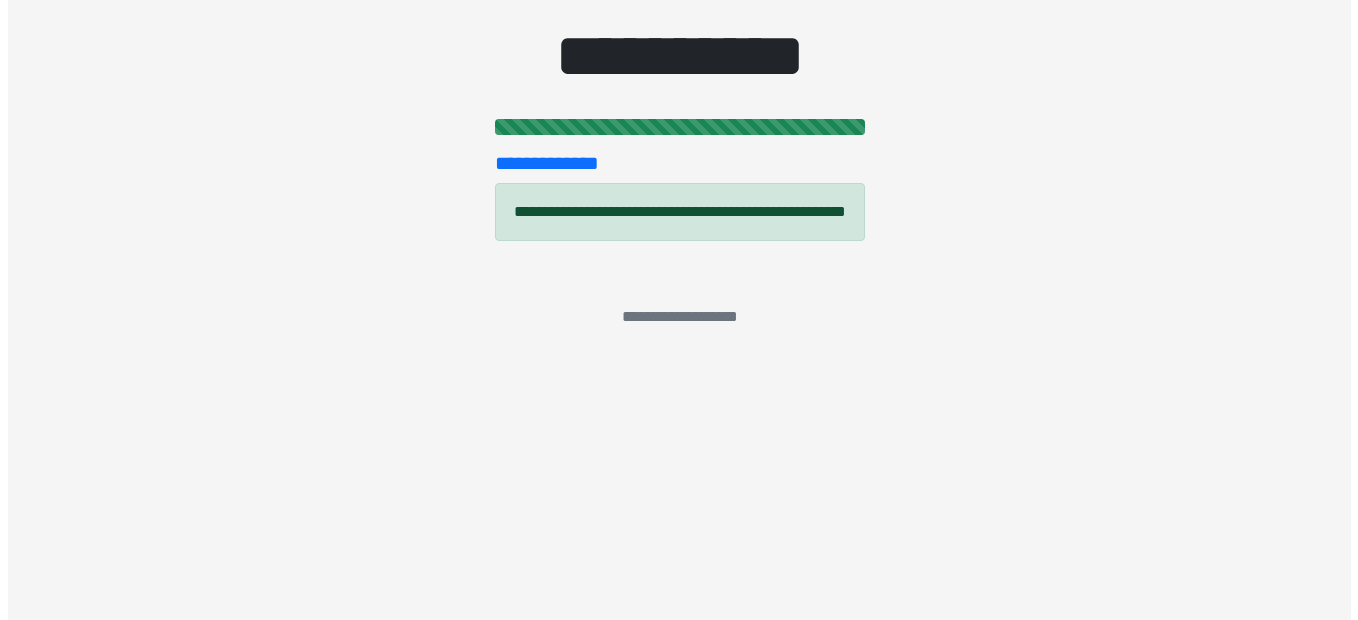 scroll, scrollTop: 0, scrollLeft: 0, axis: both 